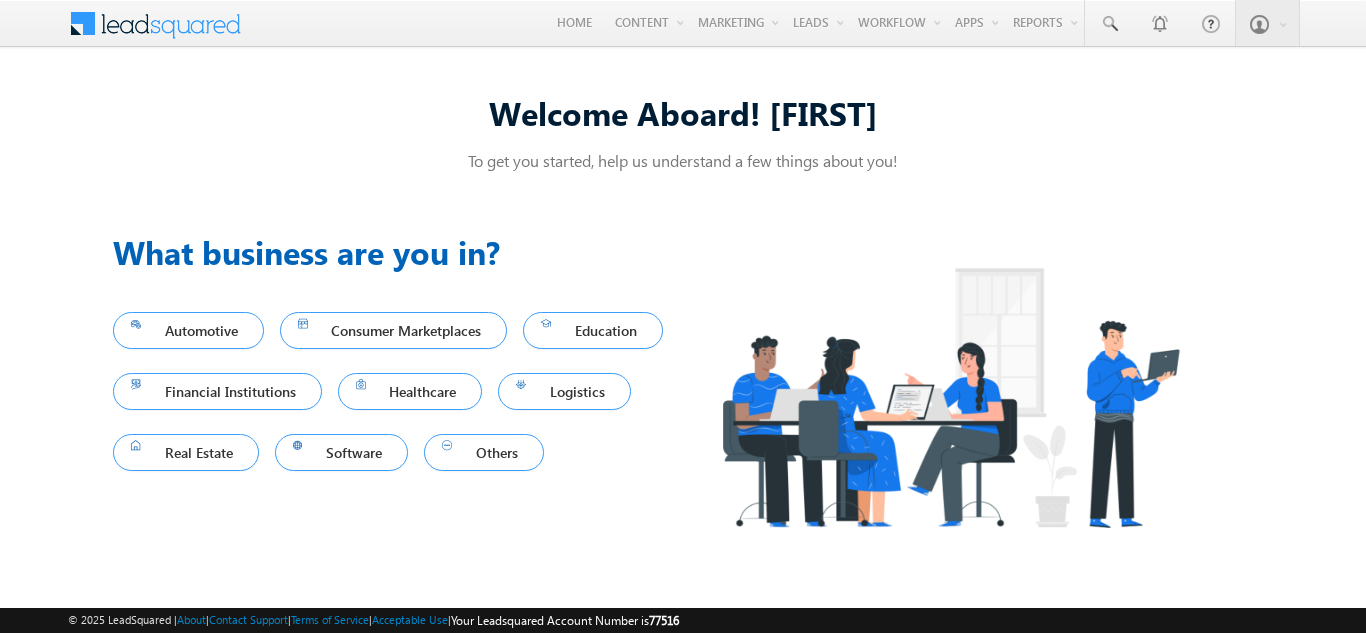 scroll, scrollTop: 0, scrollLeft: 0, axis: both 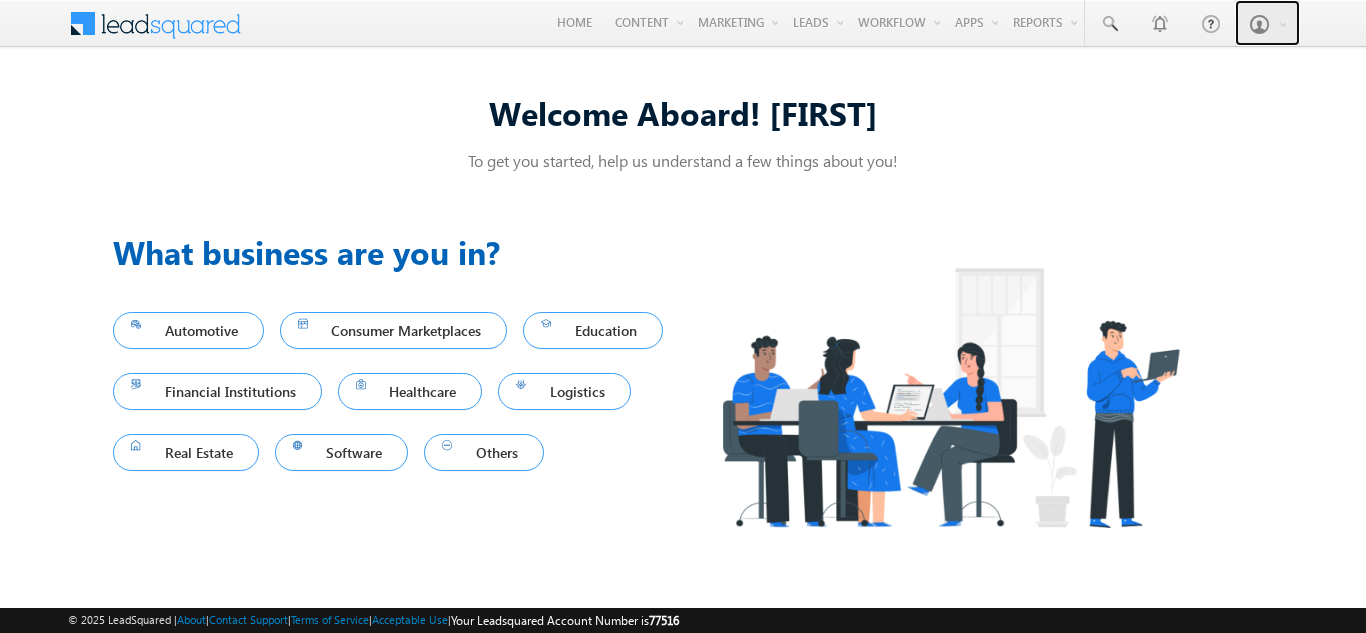 click at bounding box center [1267, 23] 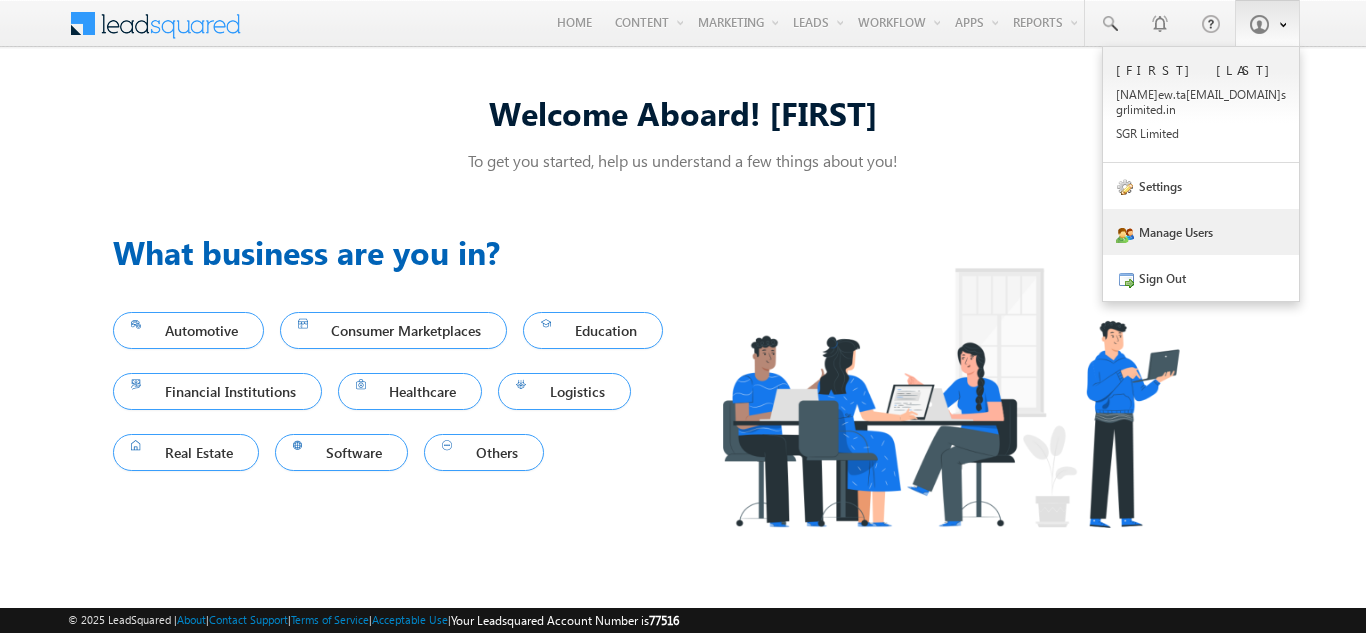 click on "Manage Users" at bounding box center [1201, 232] 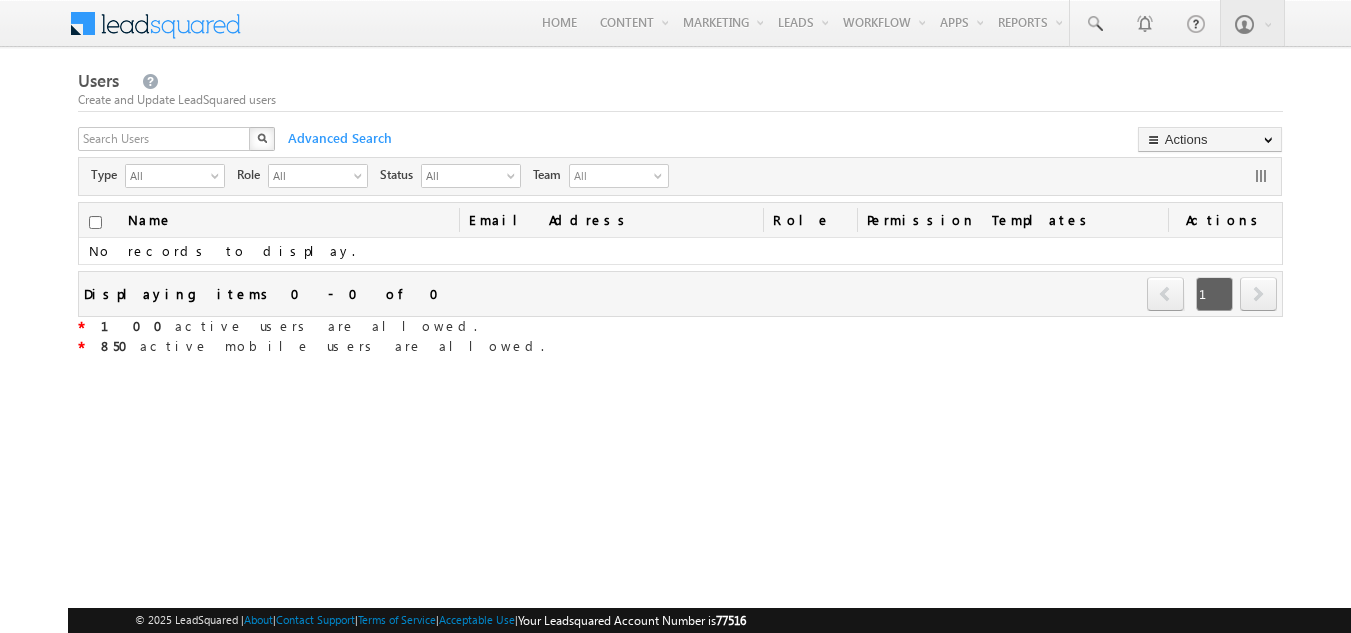 scroll, scrollTop: 0, scrollLeft: 0, axis: both 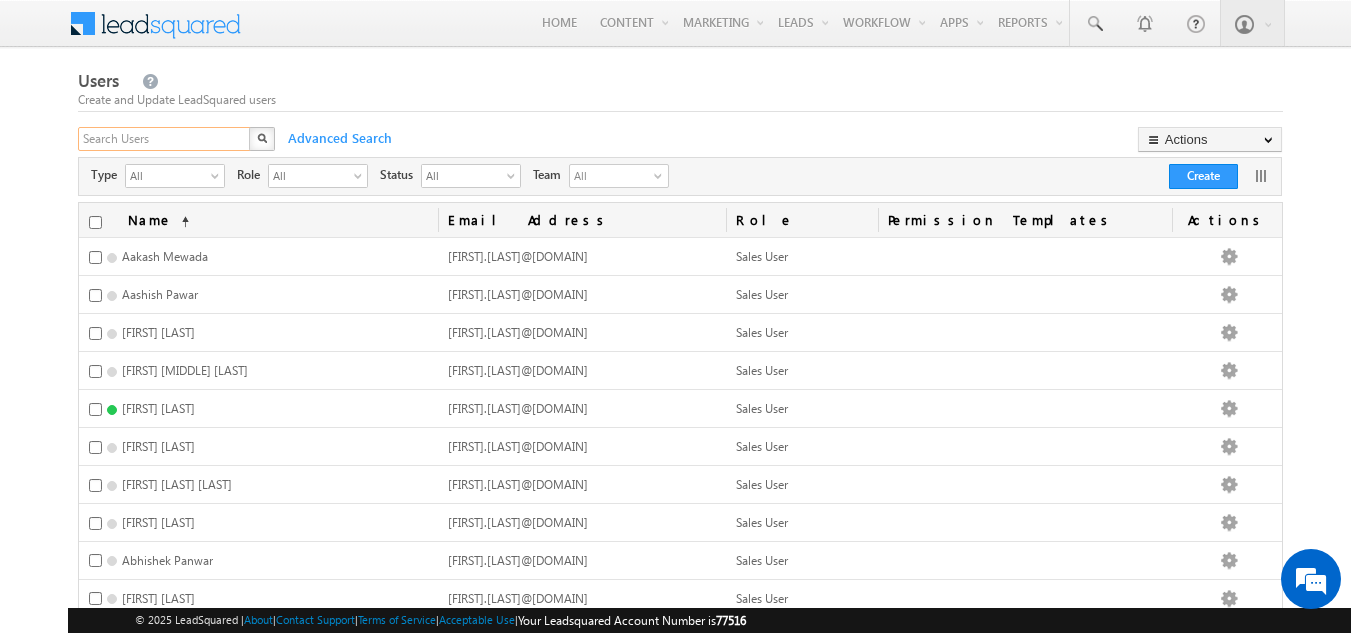 paste on "[FIRST].[LAST]@[DOMAIN]" 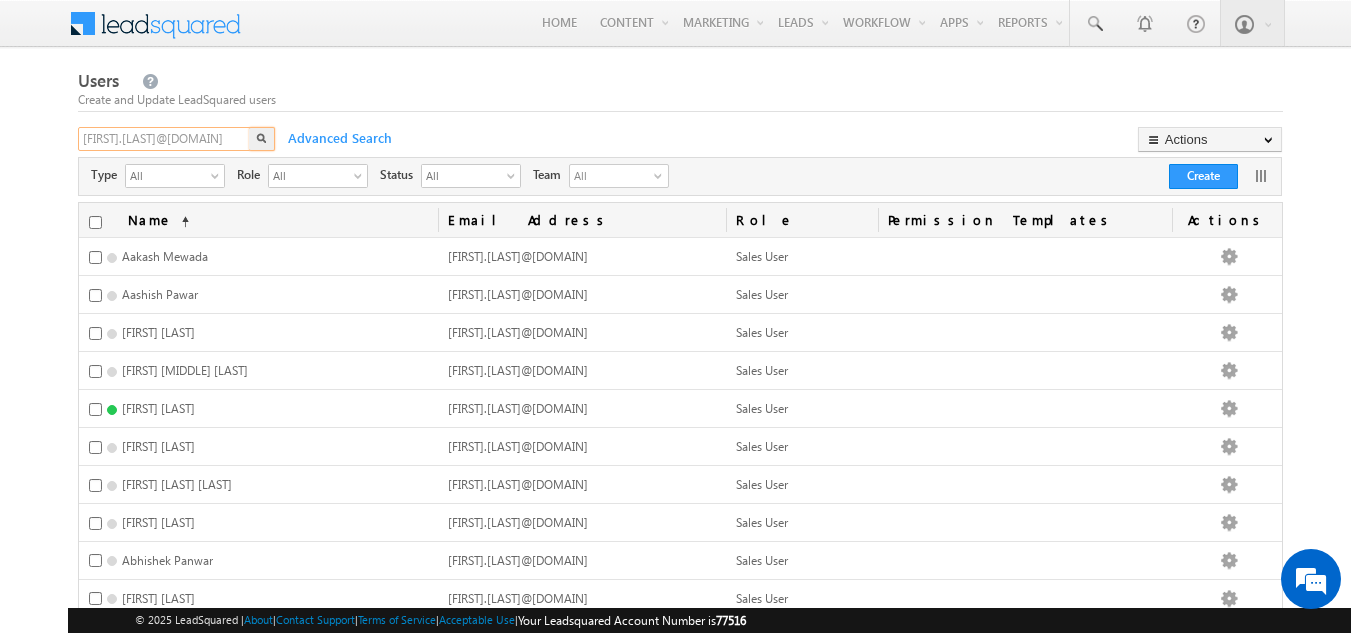 click on "[FIRST].[LAST]@[DOMAIN]" at bounding box center [165, 139] 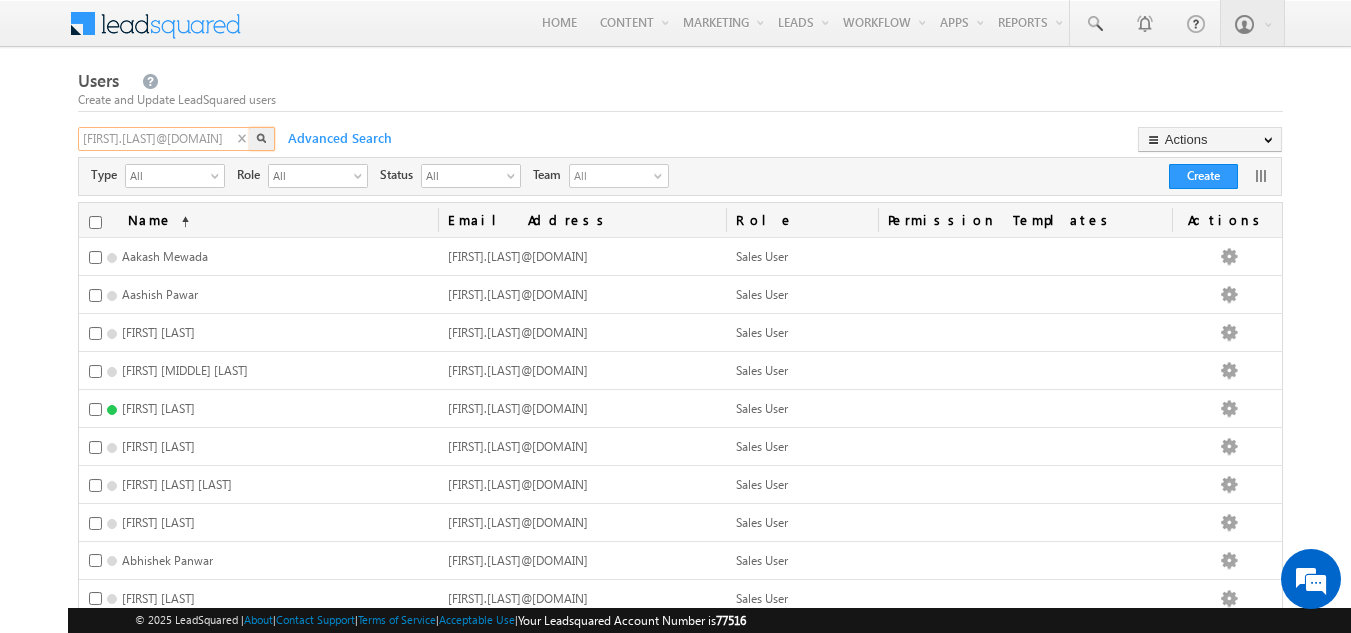 type on "[FIRST].[LAST]@[DOMAIN]" 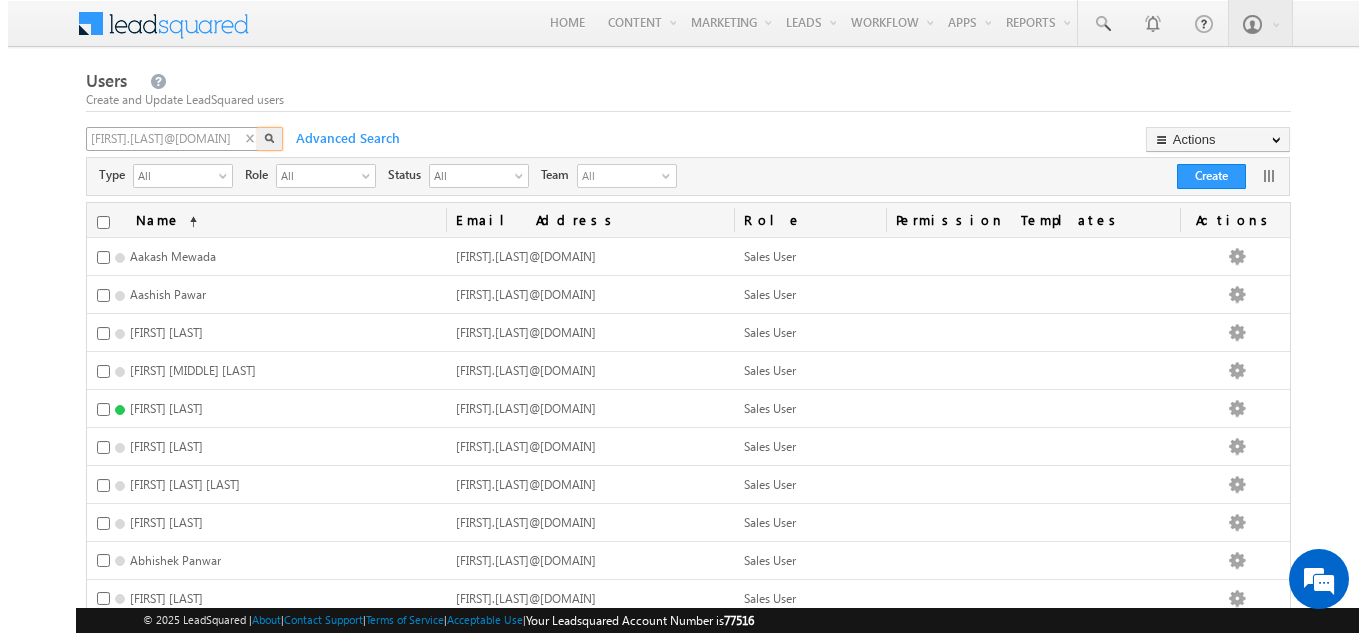 scroll, scrollTop: 0, scrollLeft: 0, axis: both 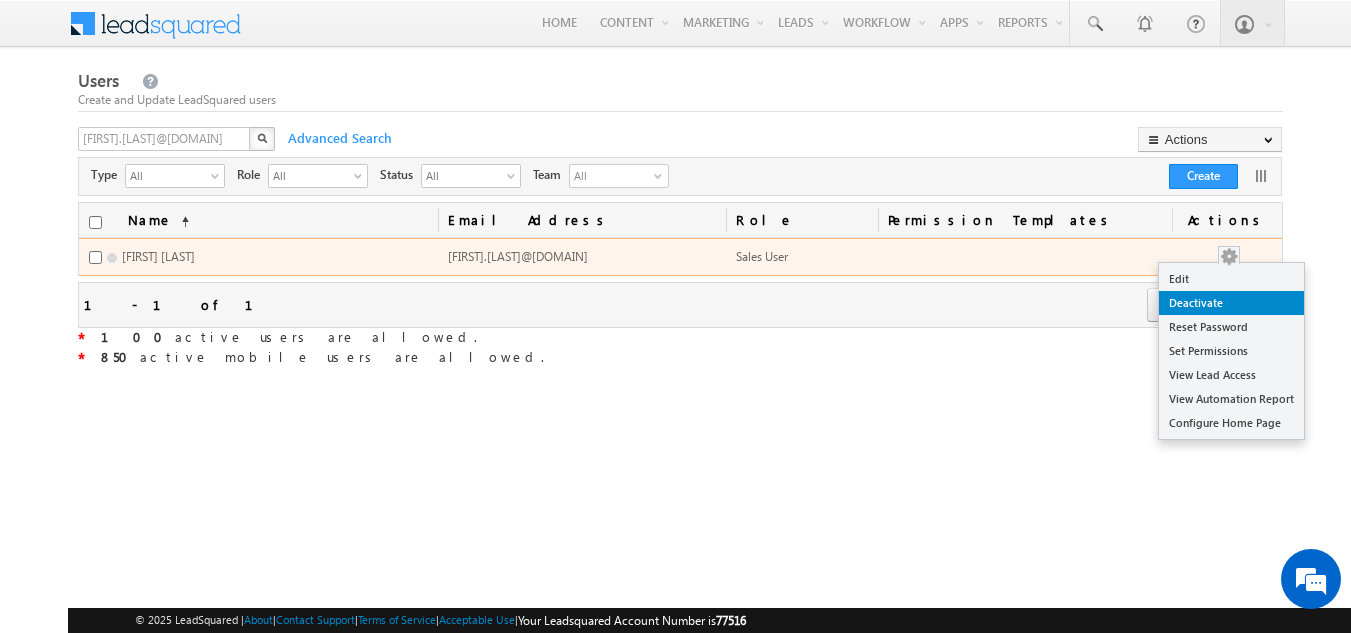 click on "Deactivate" at bounding box center [1231, 303] 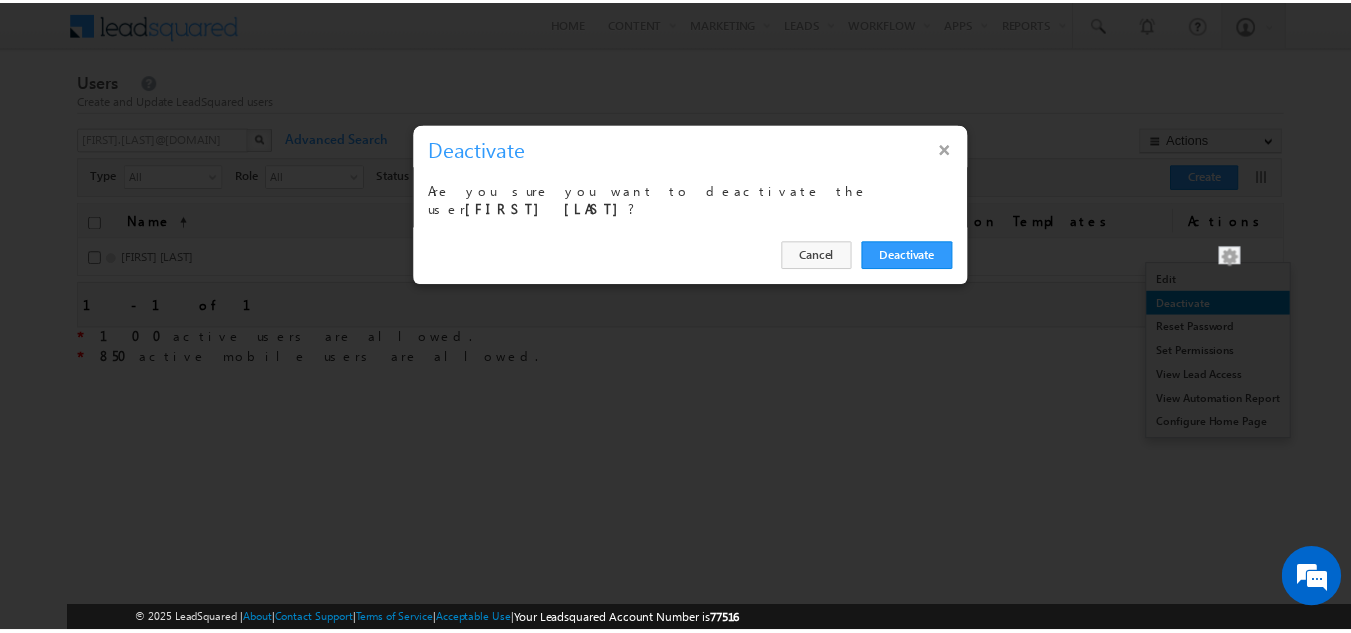 scroll, scrollTop: 0, scrollLeft: 0, axis: both 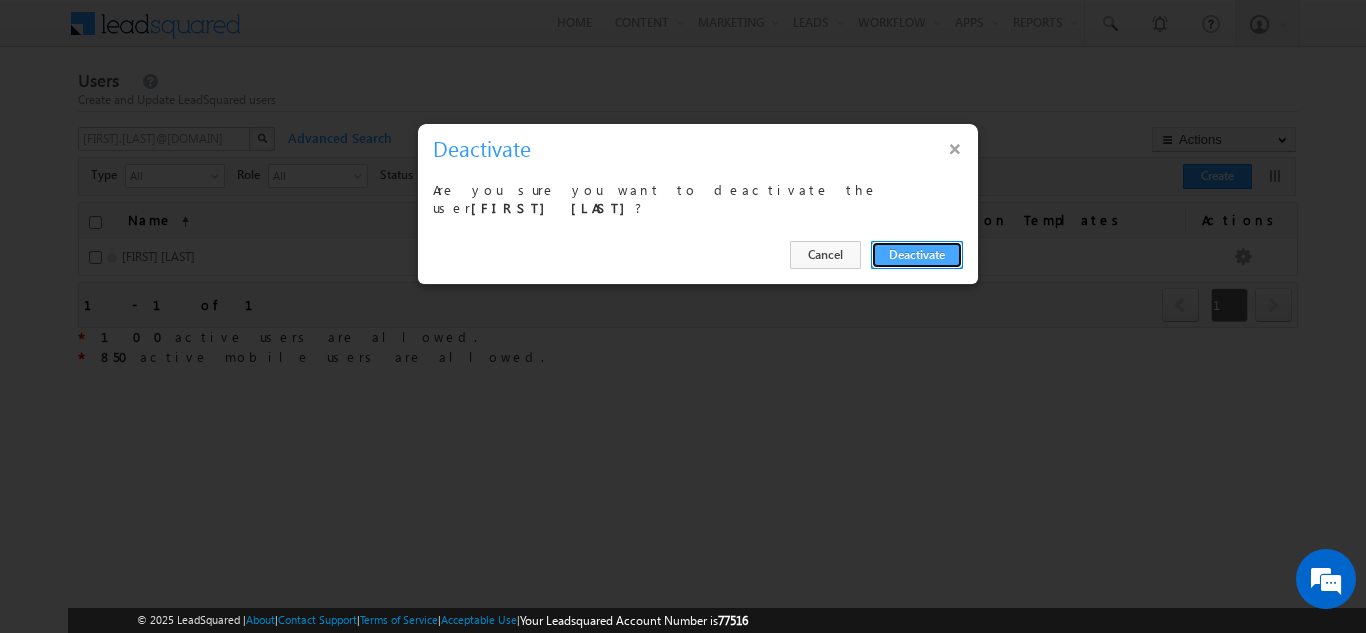 click on "Deactivate" at bounding box center [917, 255] 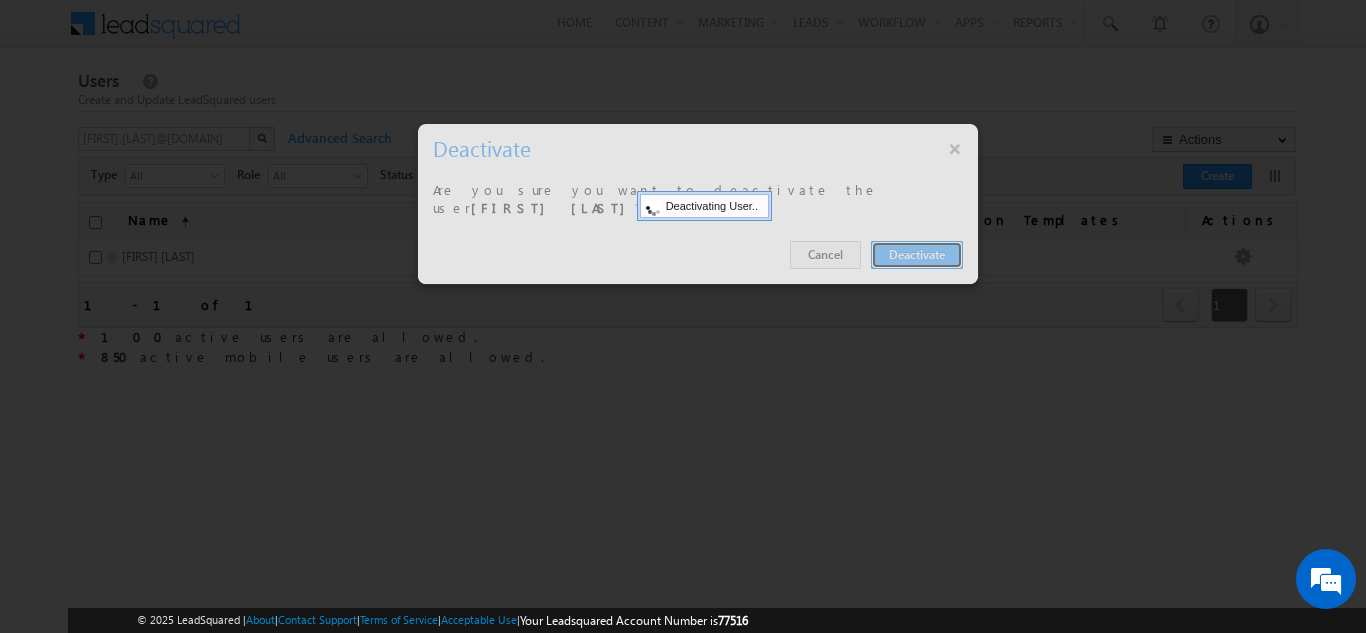 type 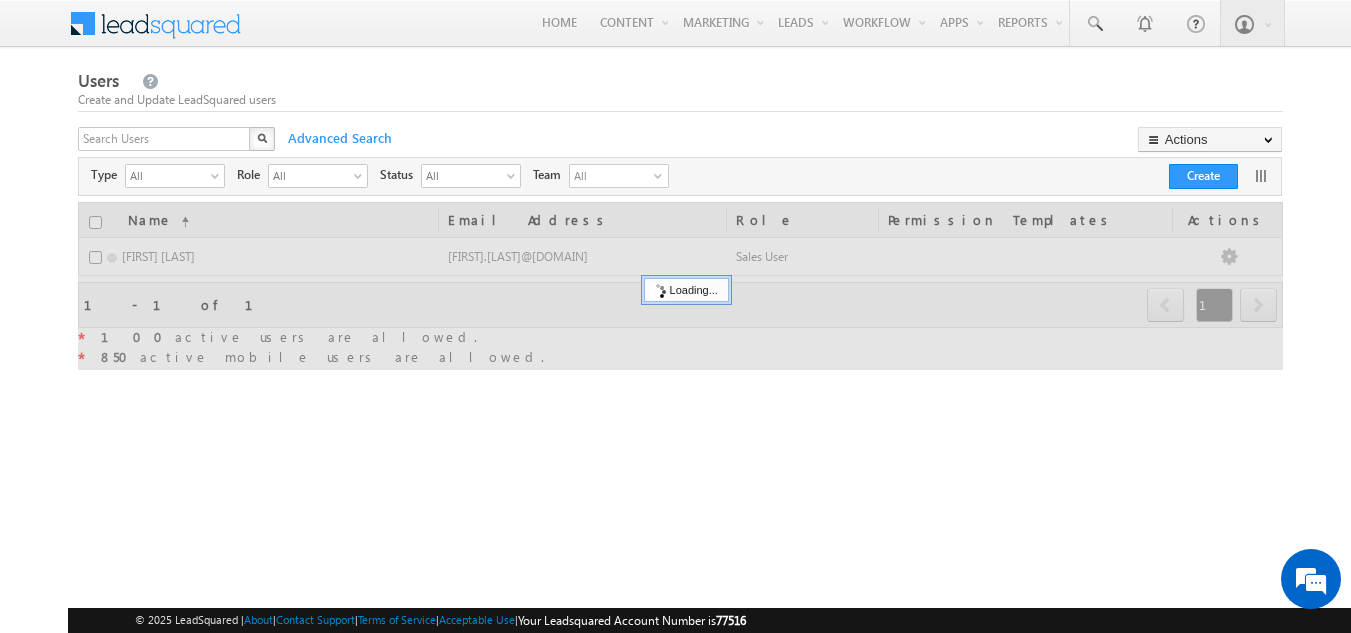 click on "X" at bounding box center (178, 141) 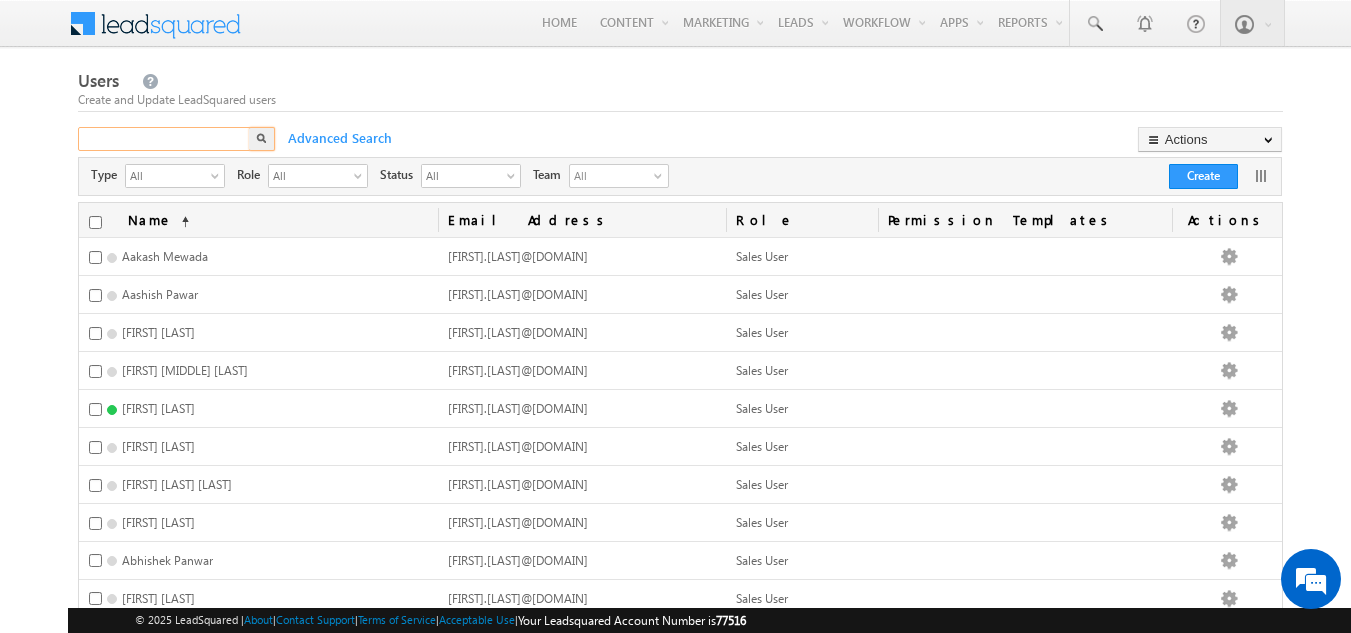 click at bounding box center (165, 139) 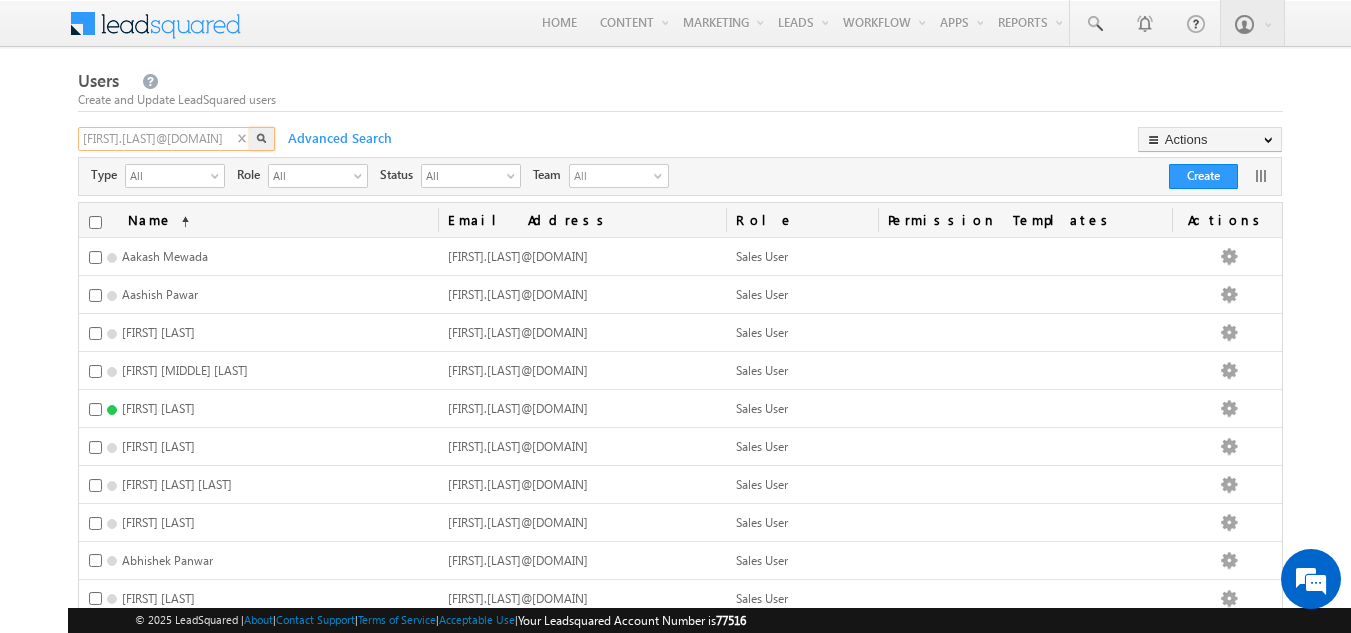 type on "[FIRST].[LAST]@[DOMAIN]" 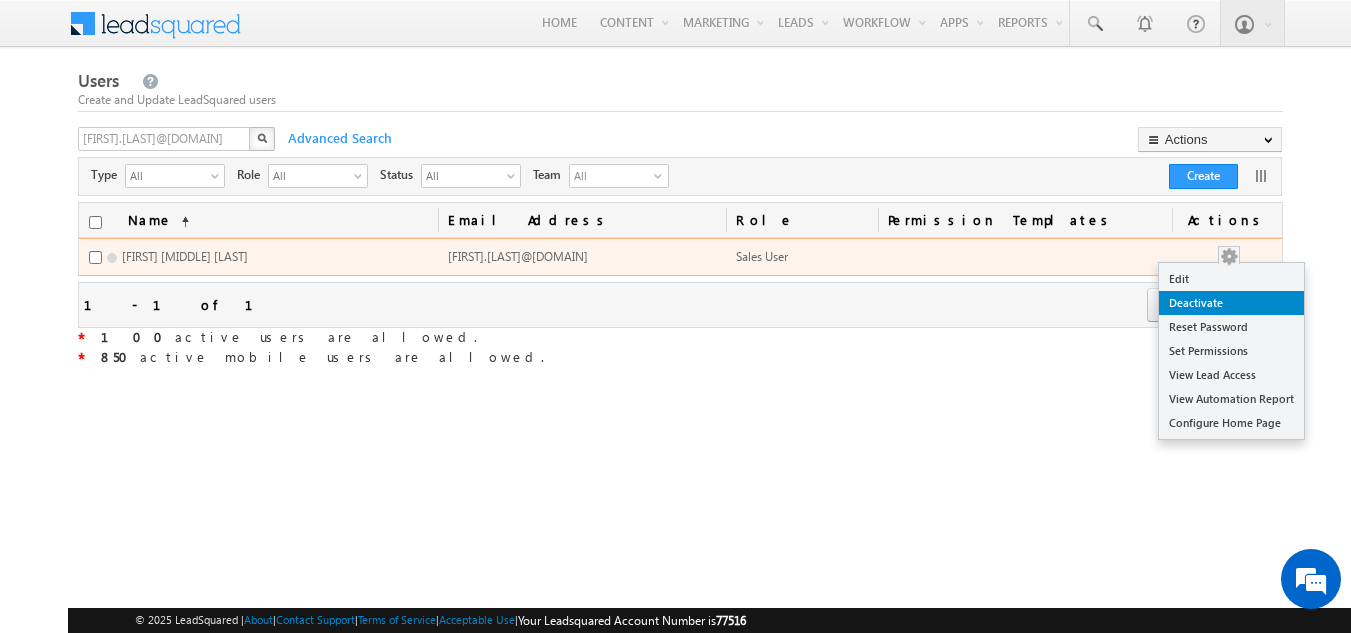 click on "Deactivate" at bounding box center (1231, 303) 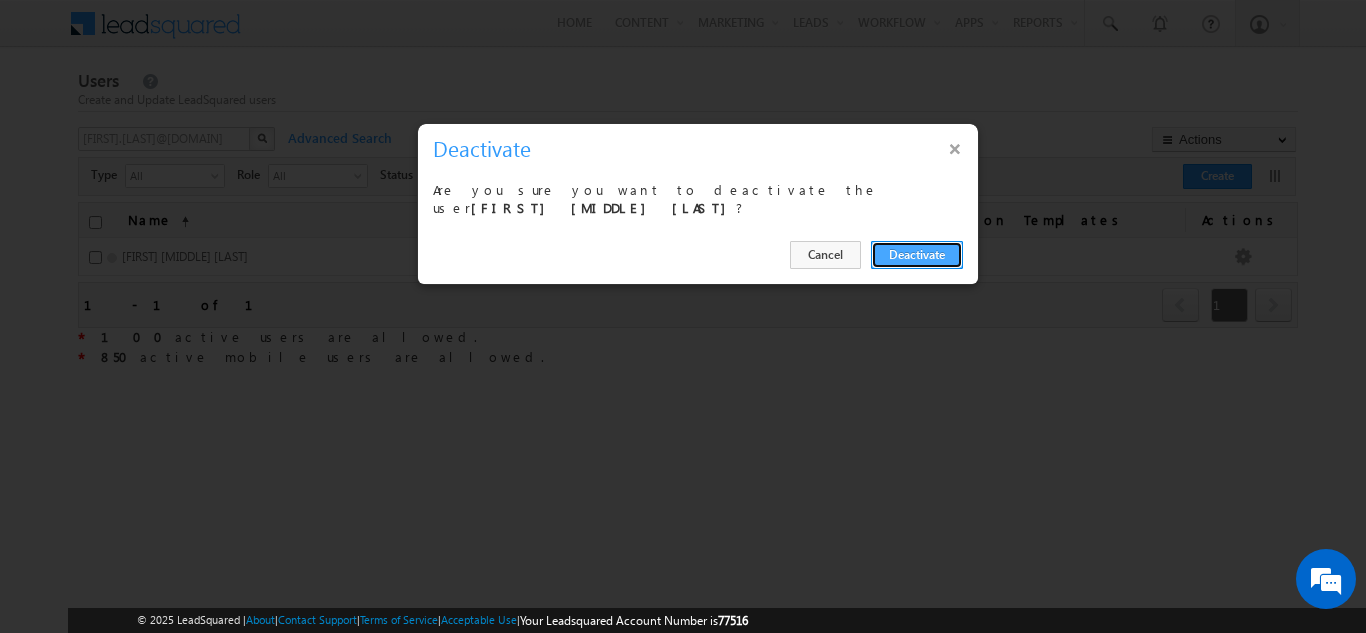 click on "Deactivate" at bounding box center (917, 255) 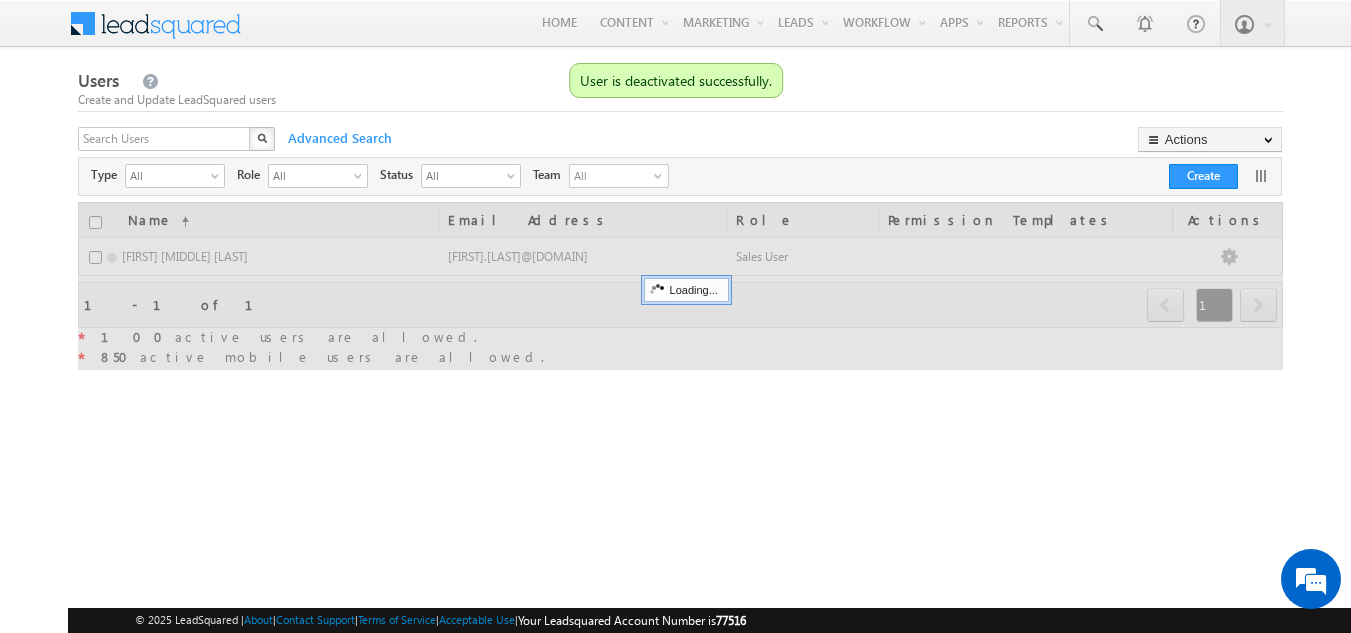 click on "X" at bounding box center [178, 141] 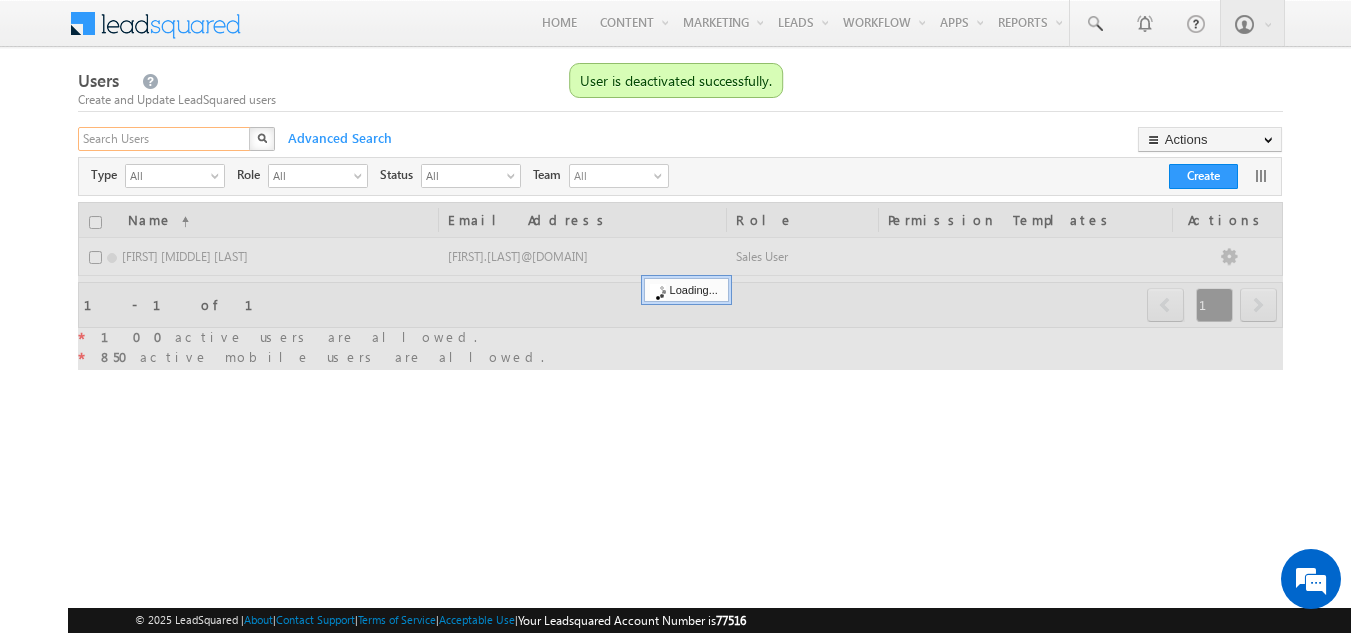 click at bounding box center [165, 139] 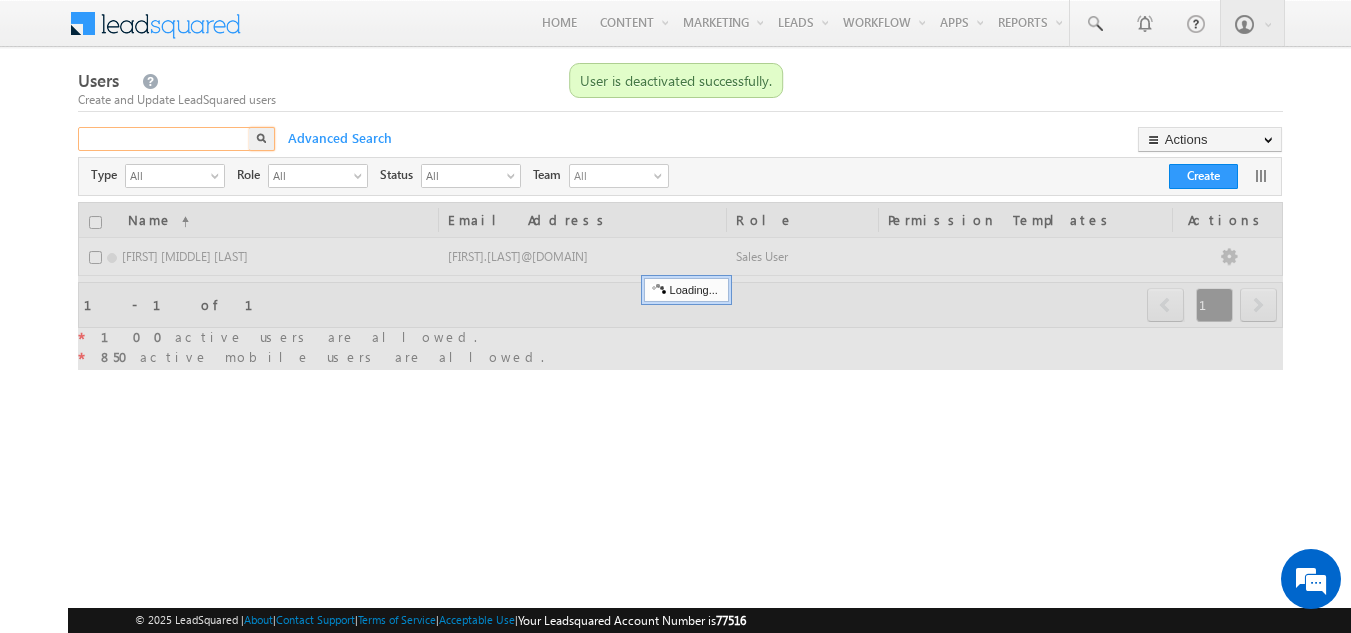 paste on "[FIRST].[LAST]@[DOMAIN]" 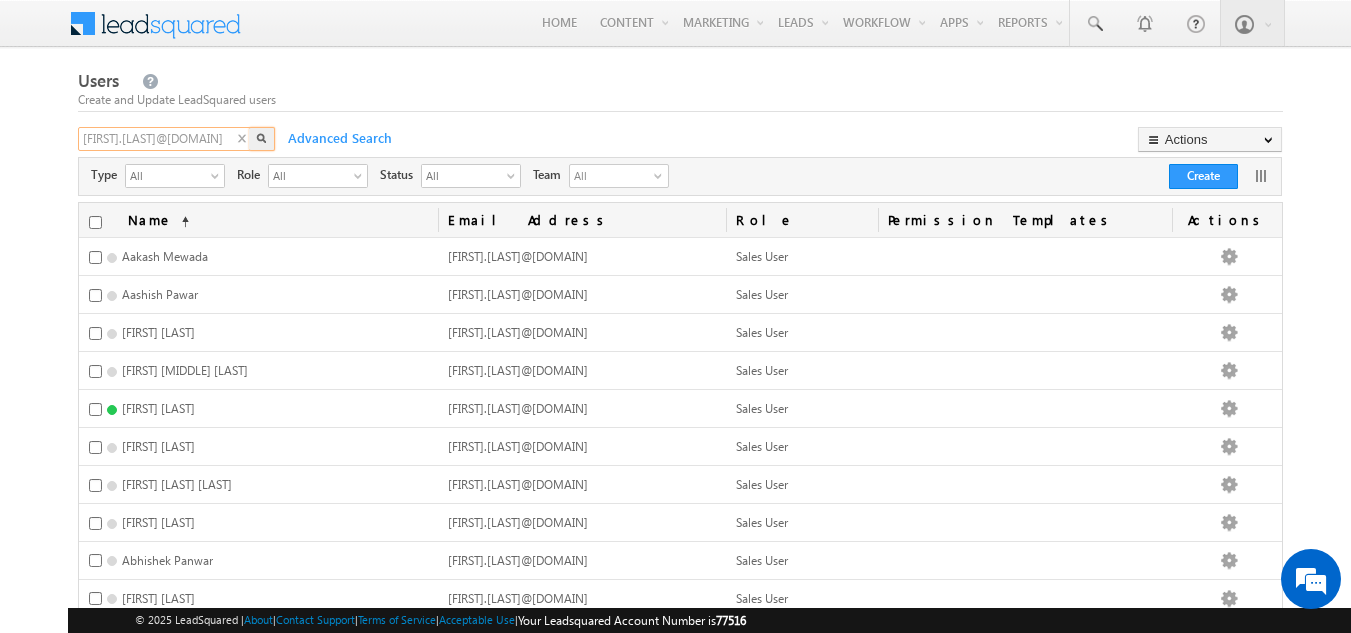 type on "[FIRST].[LAST]@[DOMAIN]" 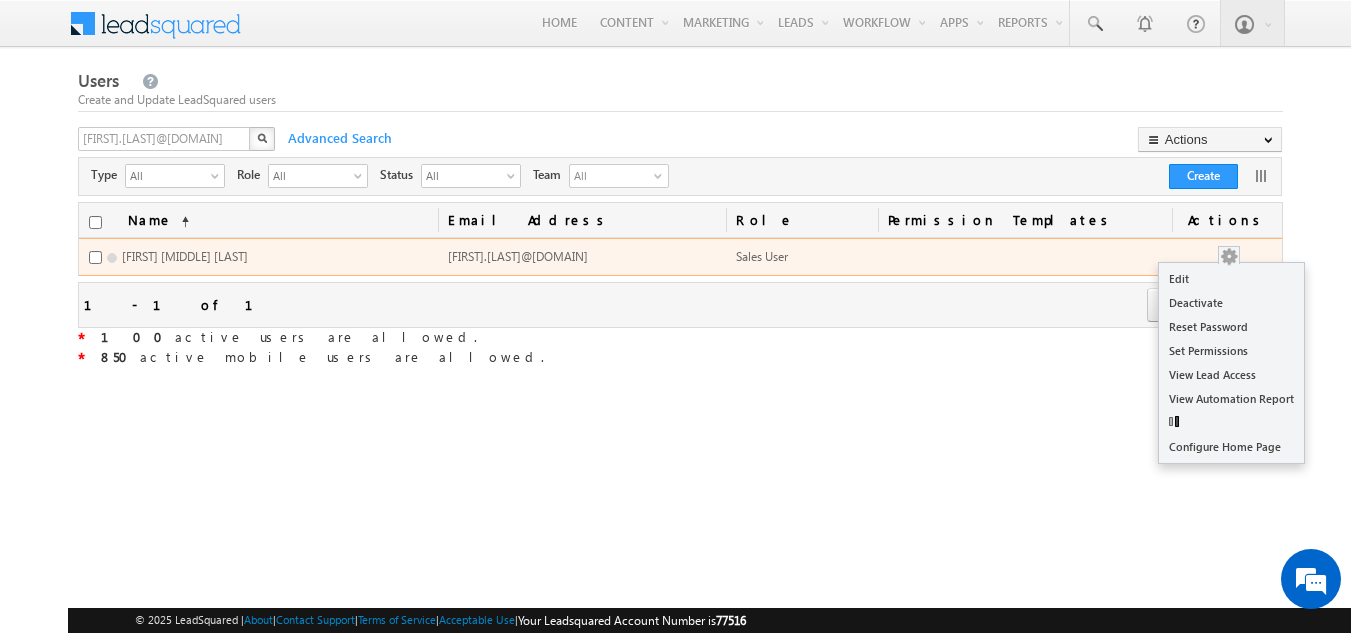 click at bounding box center [1229, 257] 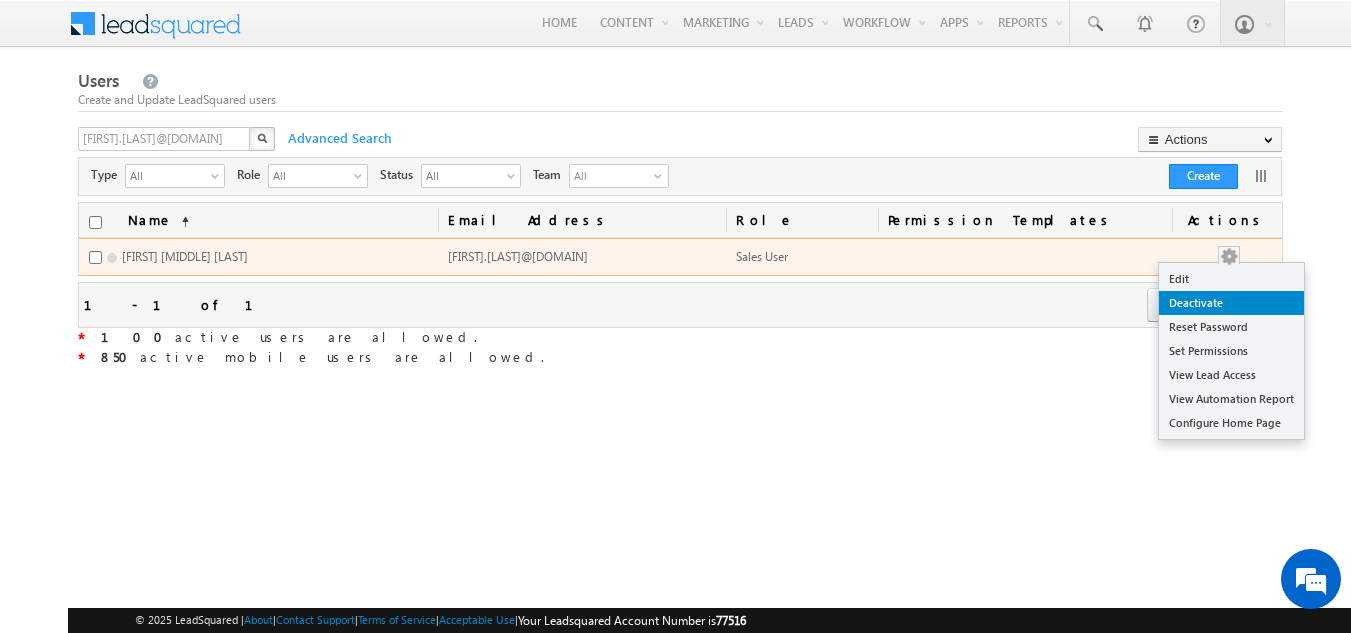 click on "Deactivate" at bounding box center [1231, 303] 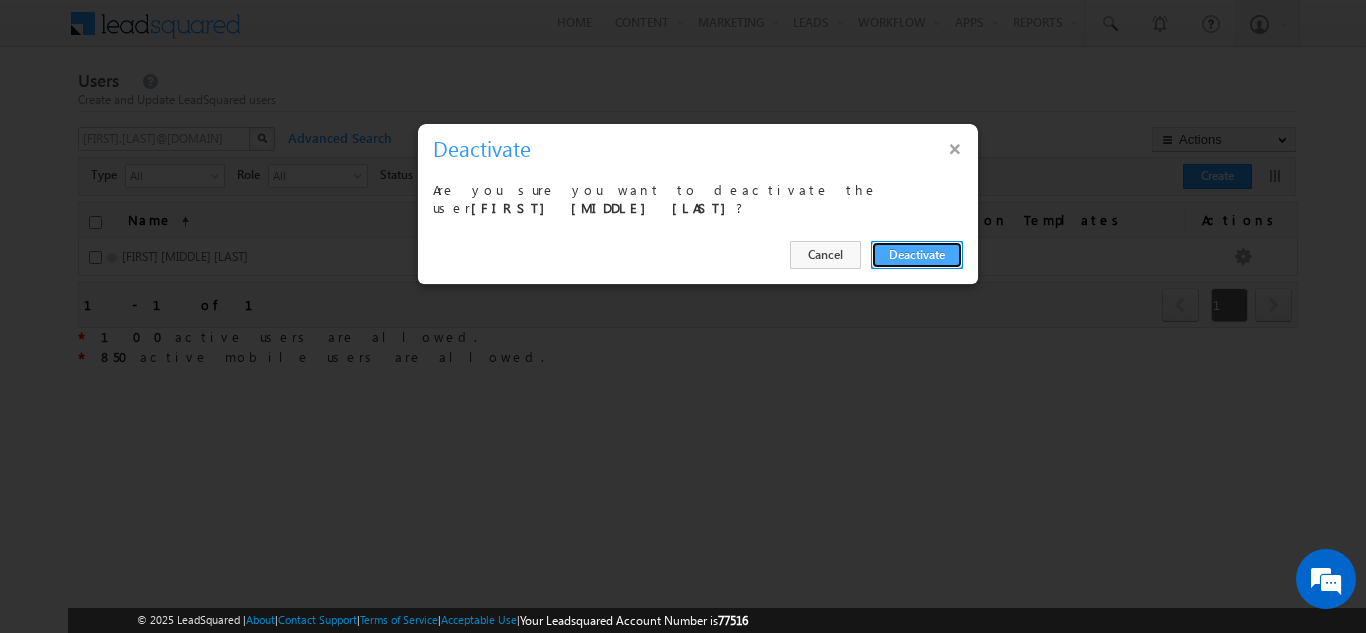 click on "Deactivate" at bounding box center [917, 255] 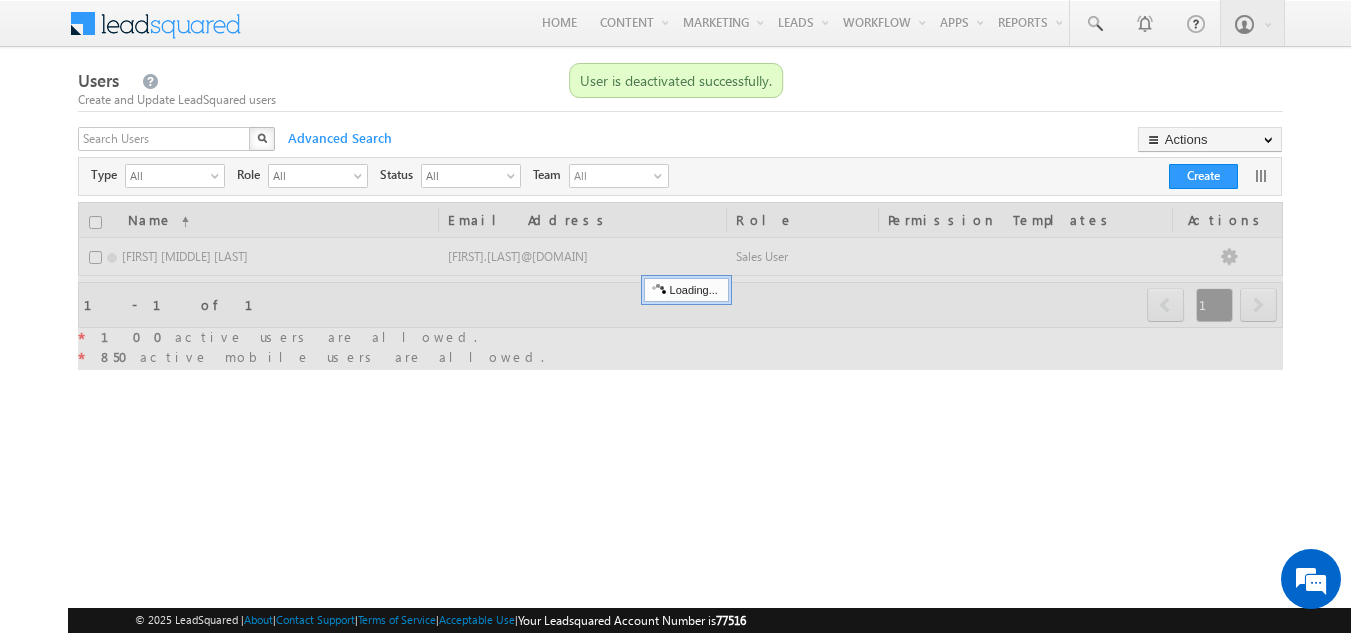click on "X" at bounding box center [178, 141] 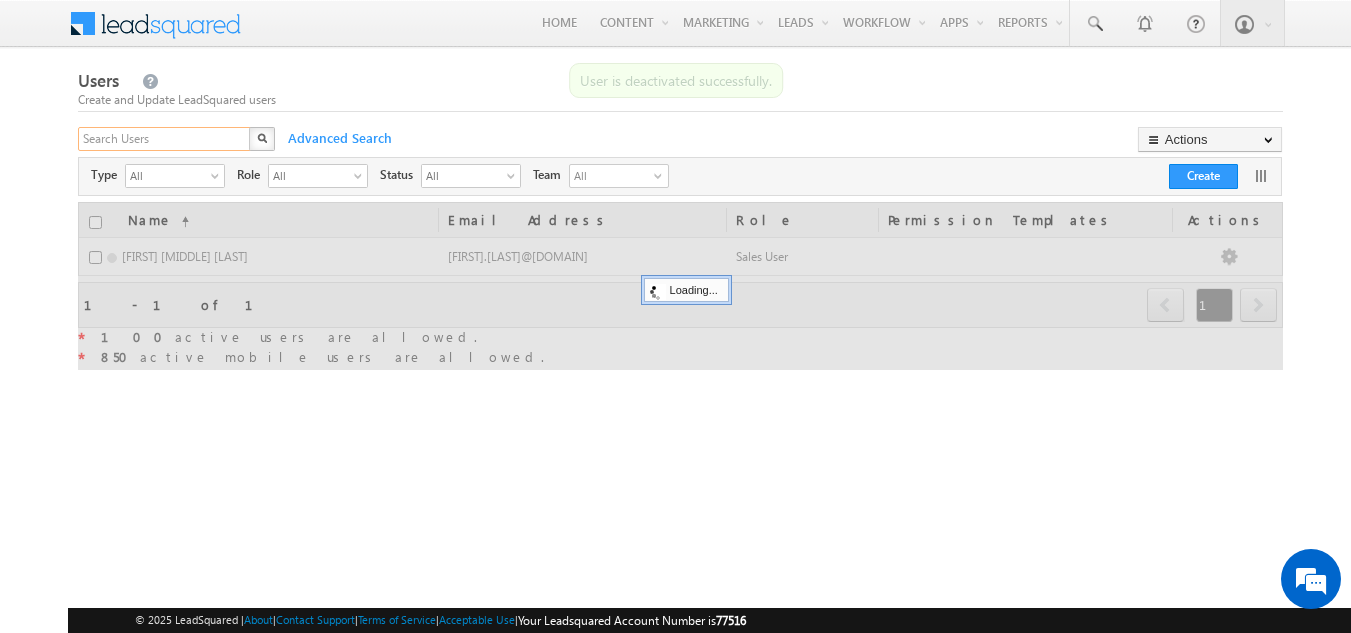 click at bounding box center [165, 139] 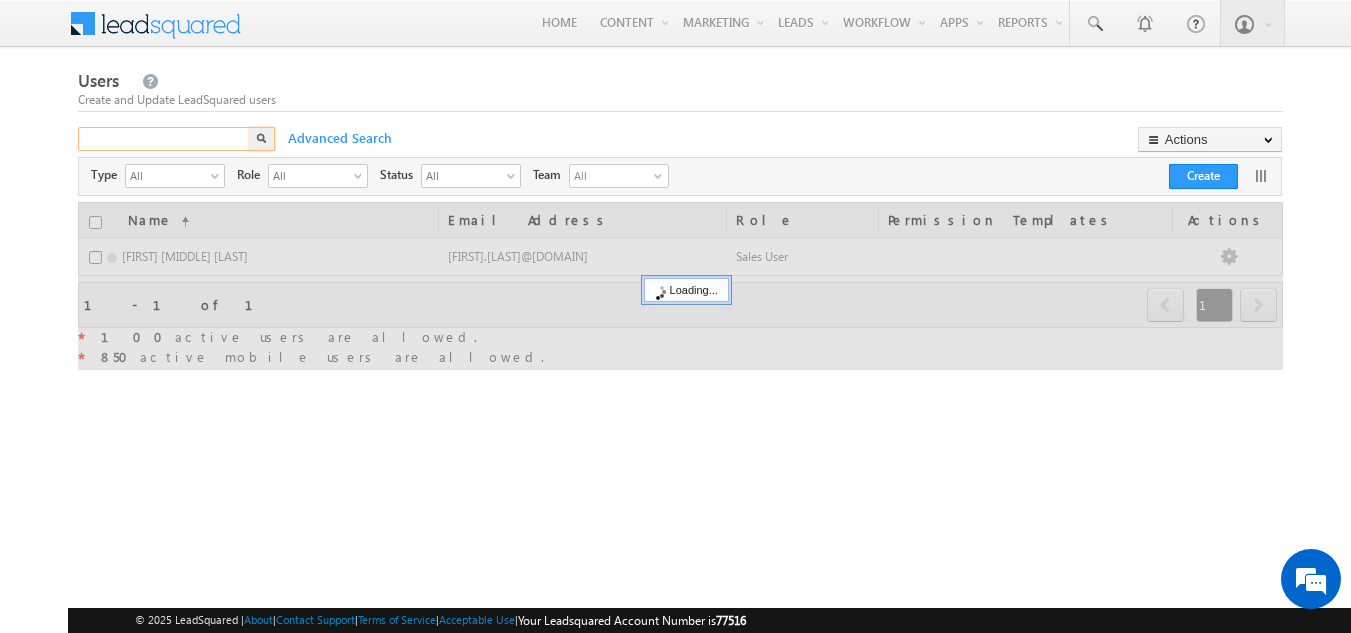 paste on "[FIRST].[LAST]@[DOMAIN]" 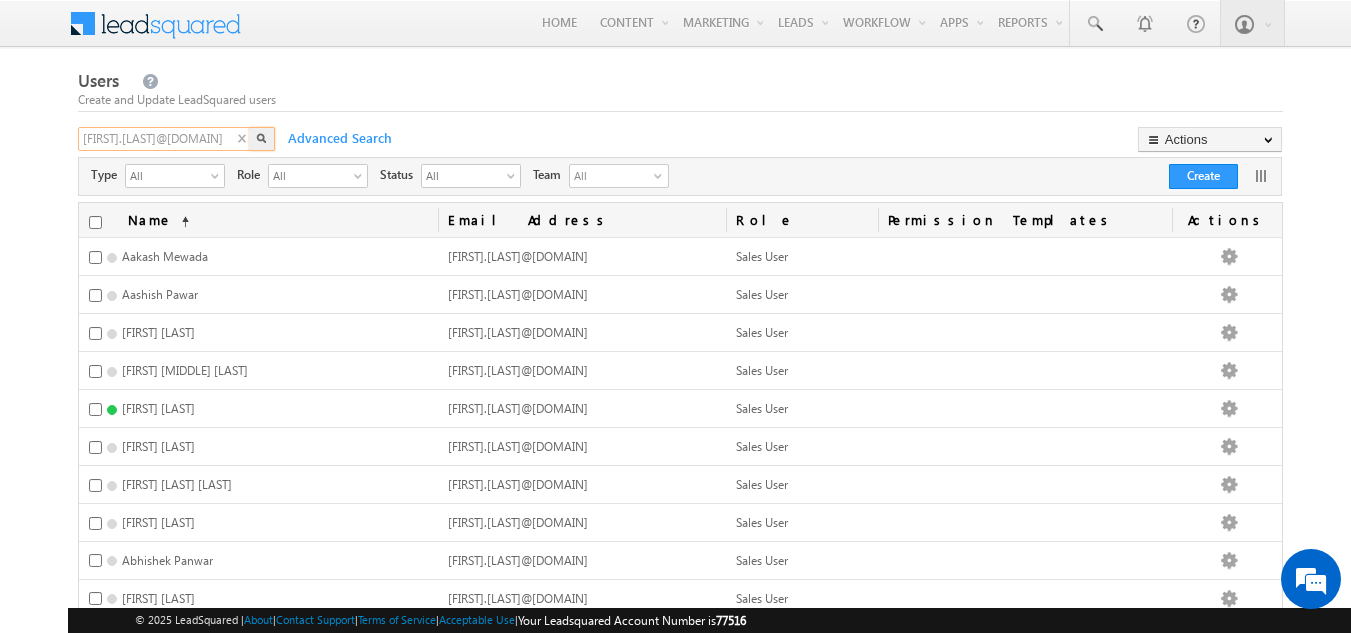 type on "[FIRST].[LAST]@[DOMAIN]" 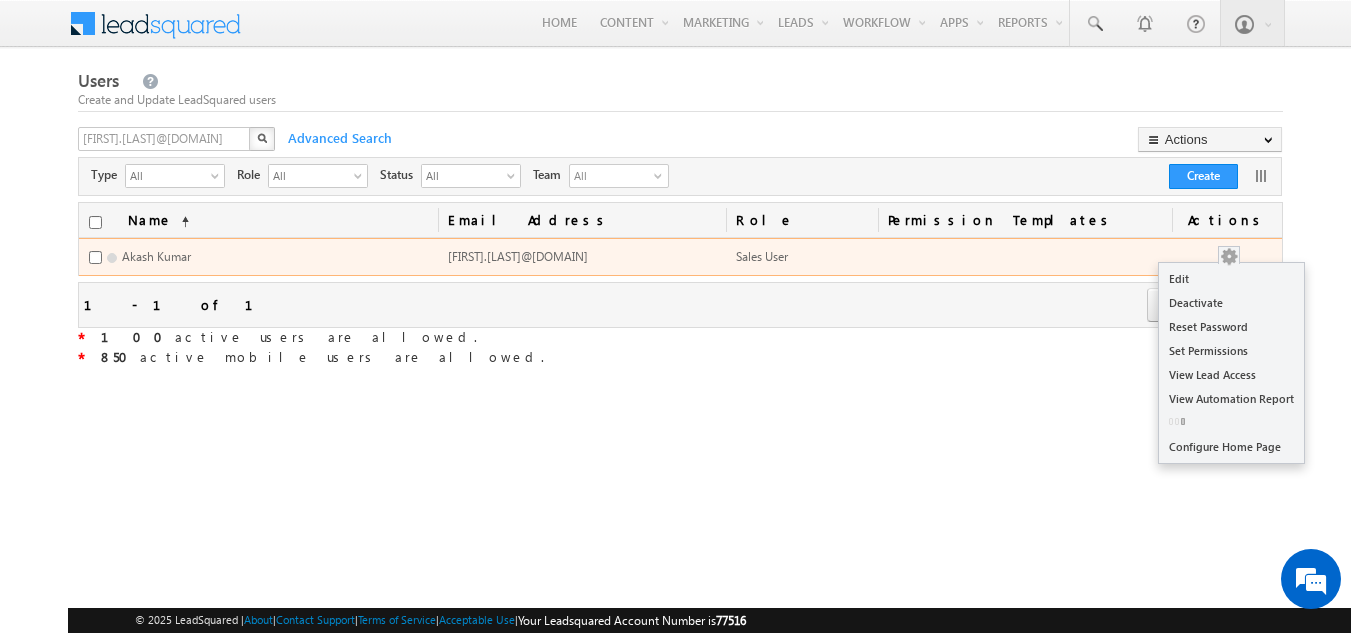 click at bounding box center [1229, 255] 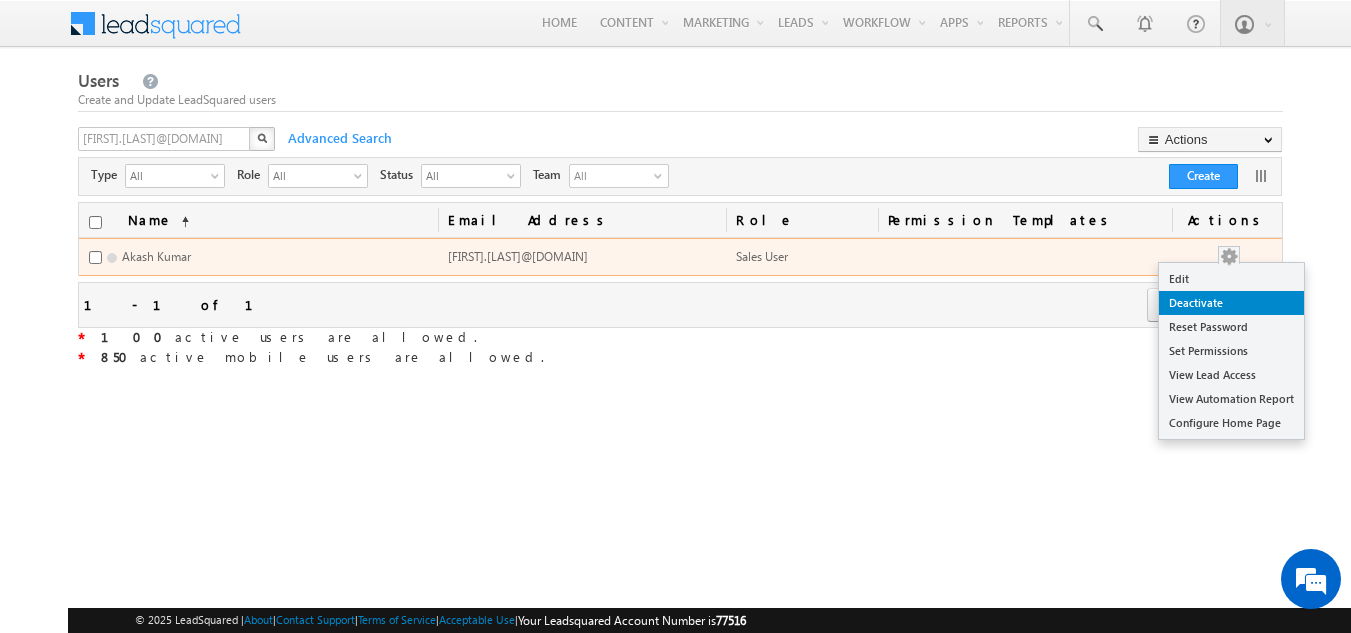 click on "Deactivate" at bounding box center [1231, 303] 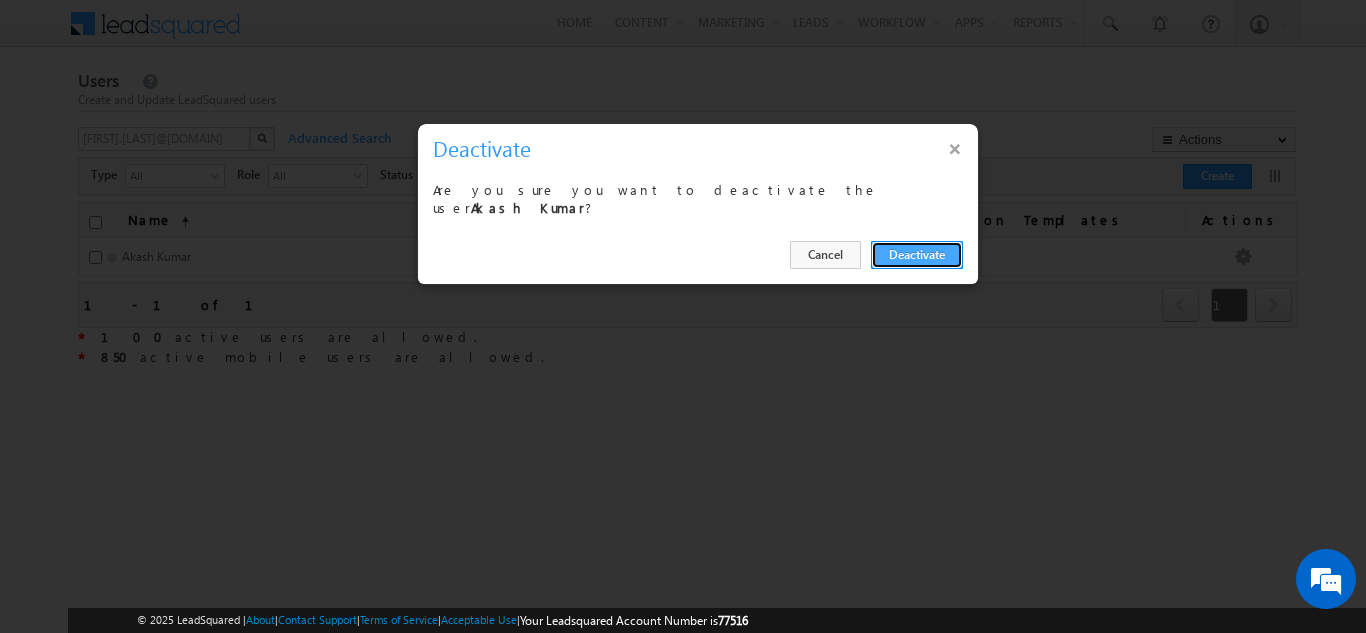 click on "Deactivate" at bounding box center [917, 255] 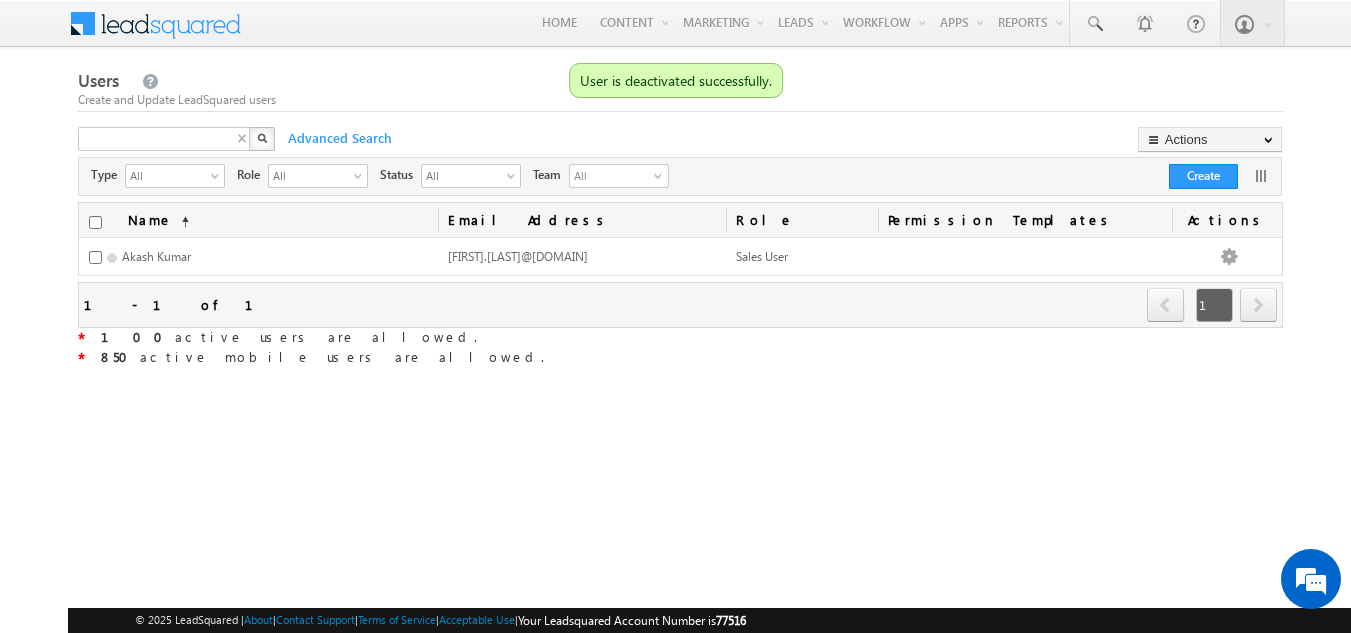 click on "X" at bounding box center (178, 141) 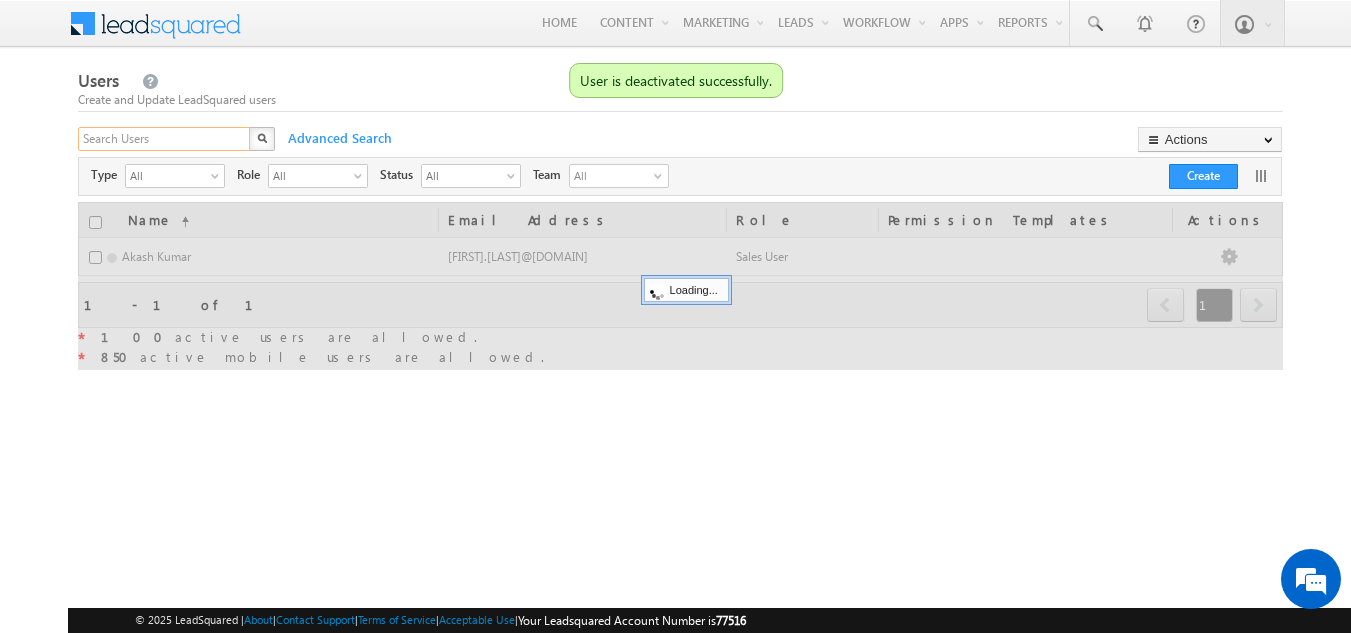 click at bounding box center [165, 139] 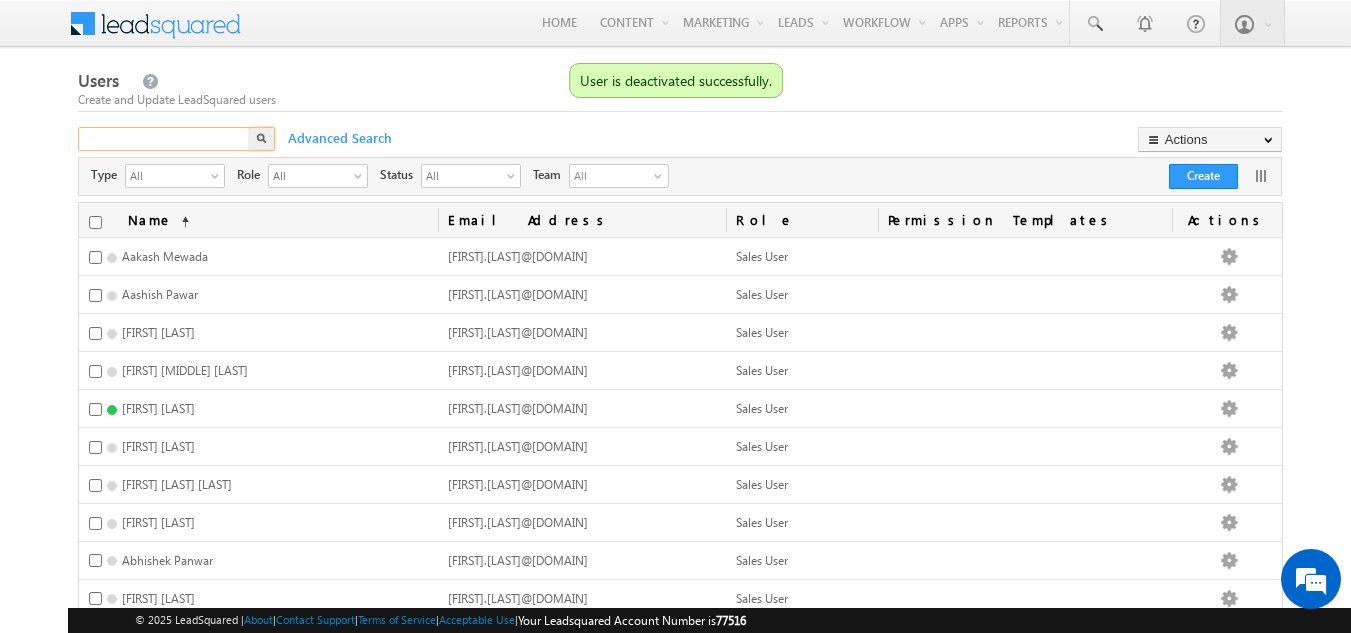paste on "[FIRST].[LAST]@[DOMAIN]" 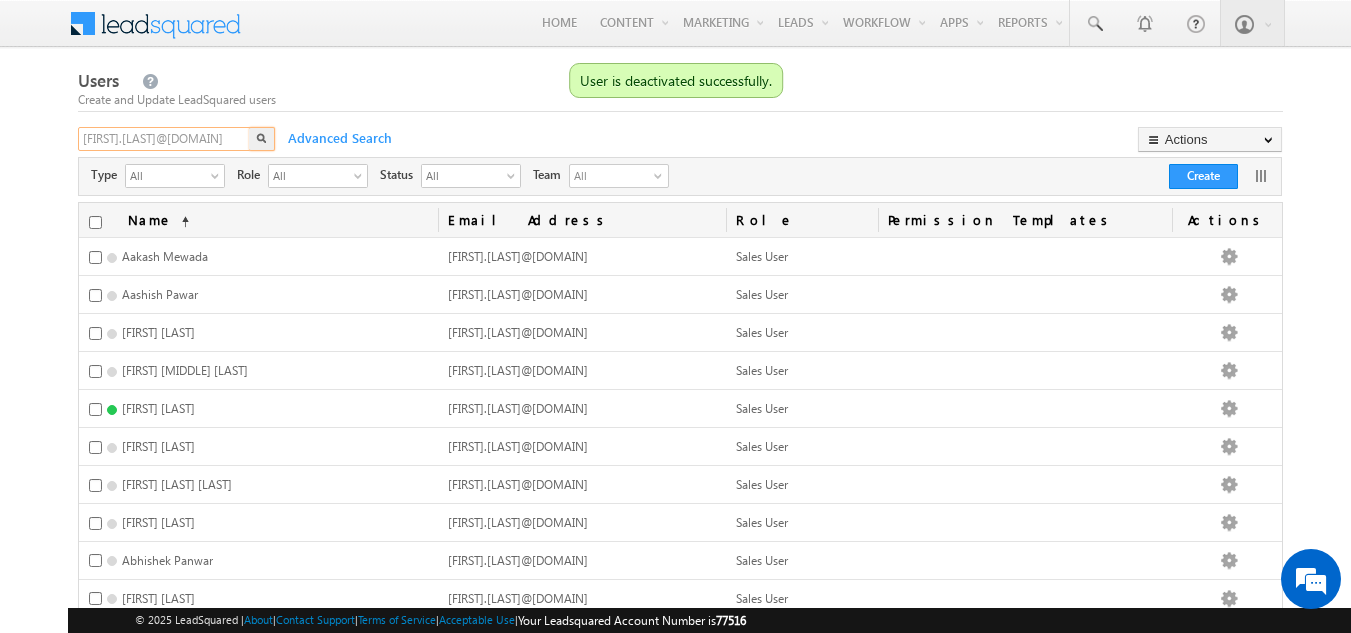 scroll, scrollTop: 0, scrollLeft: 8, axis: horizontal 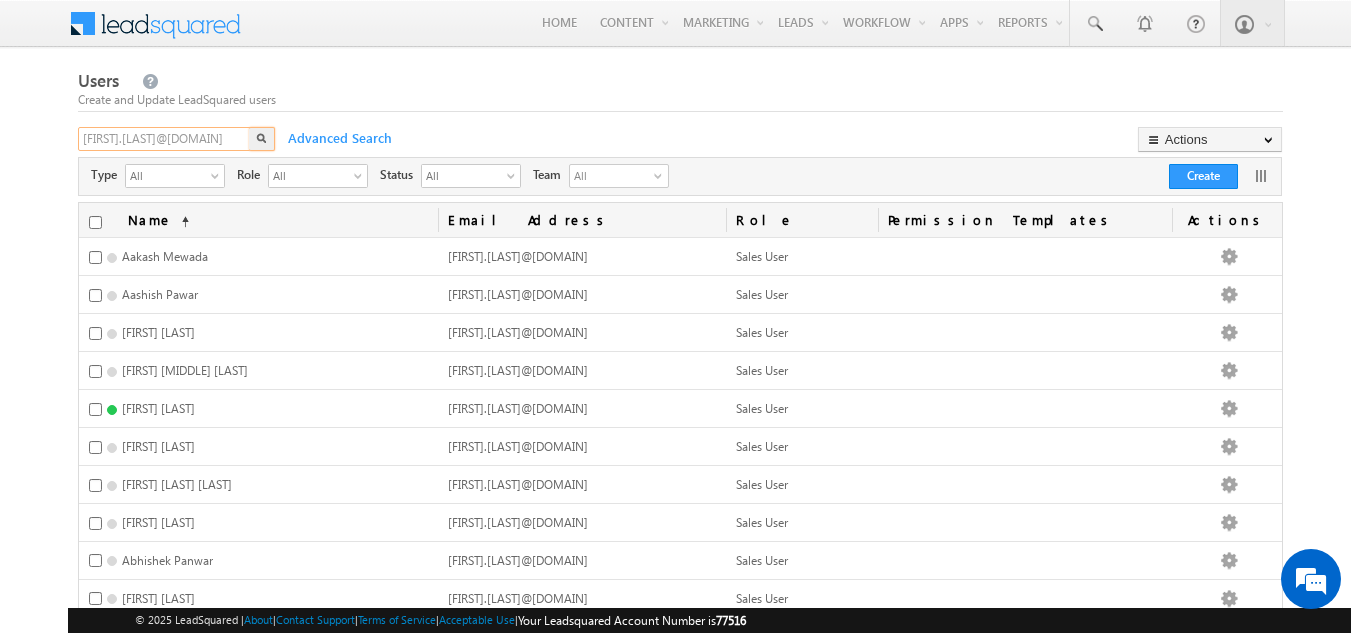 type on "[FIRST].[LAST]@[DOMAIN]" 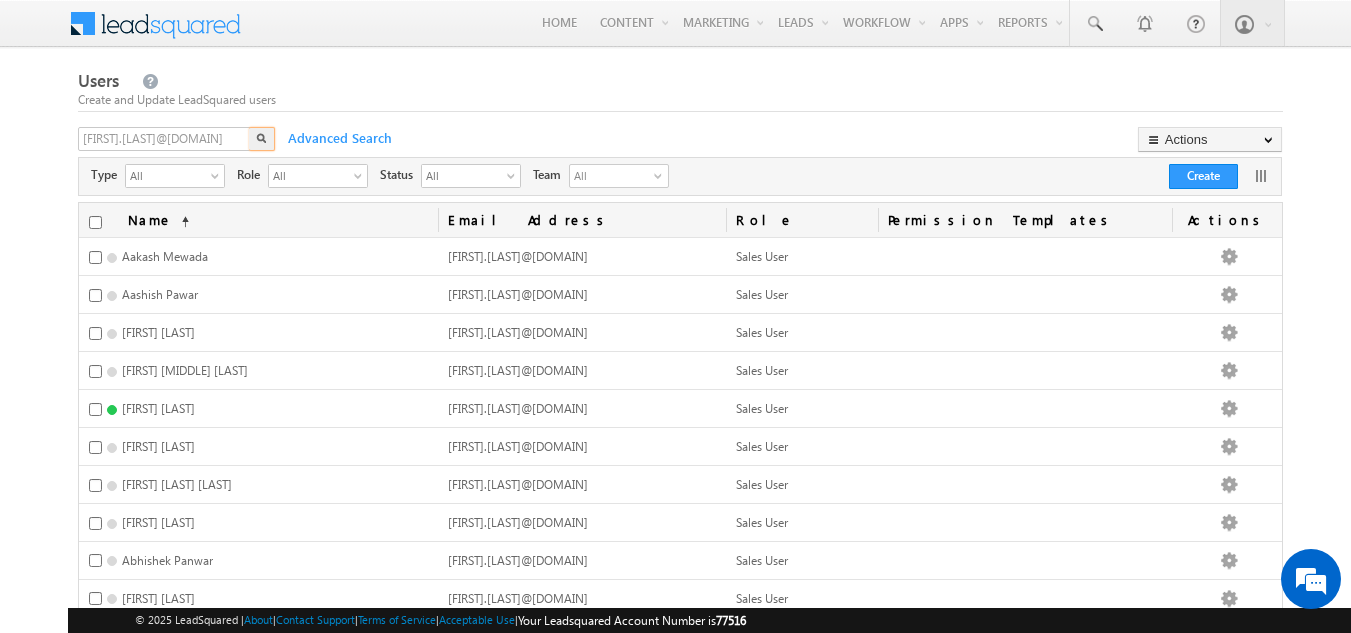 scroll, scrollTop: 0, scrollLeft: 0, axis: both 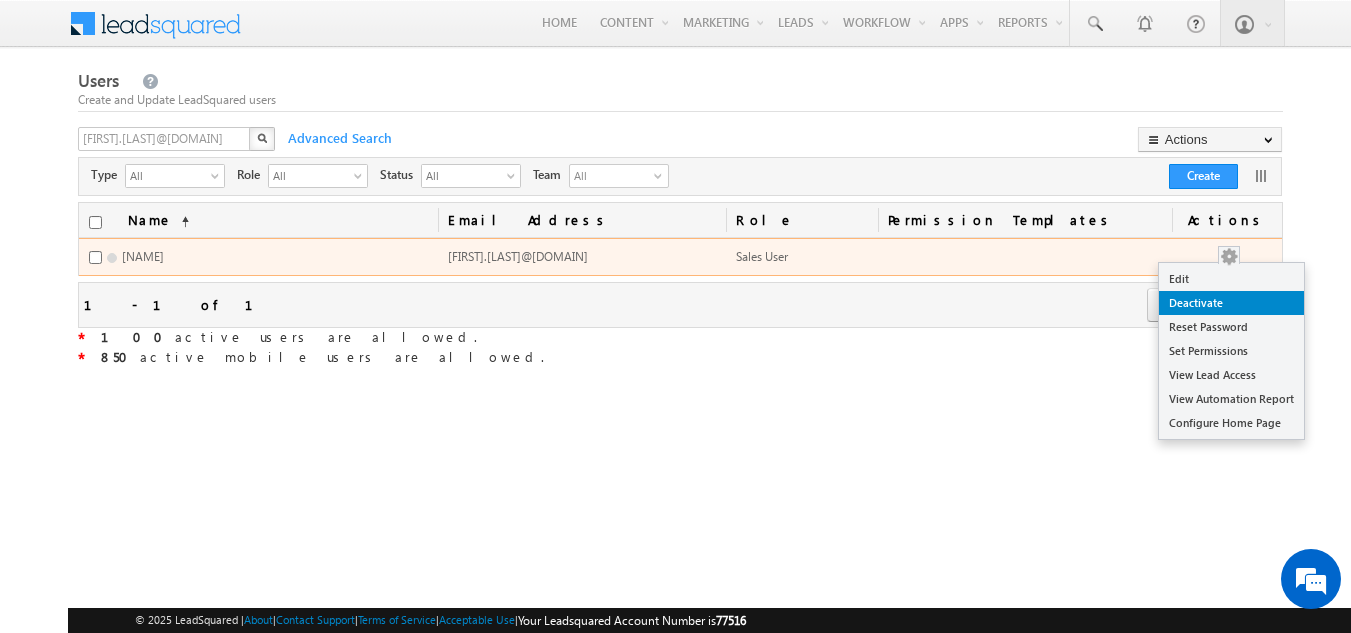 click on "Deactivate" at bounding box center [1231, 303] 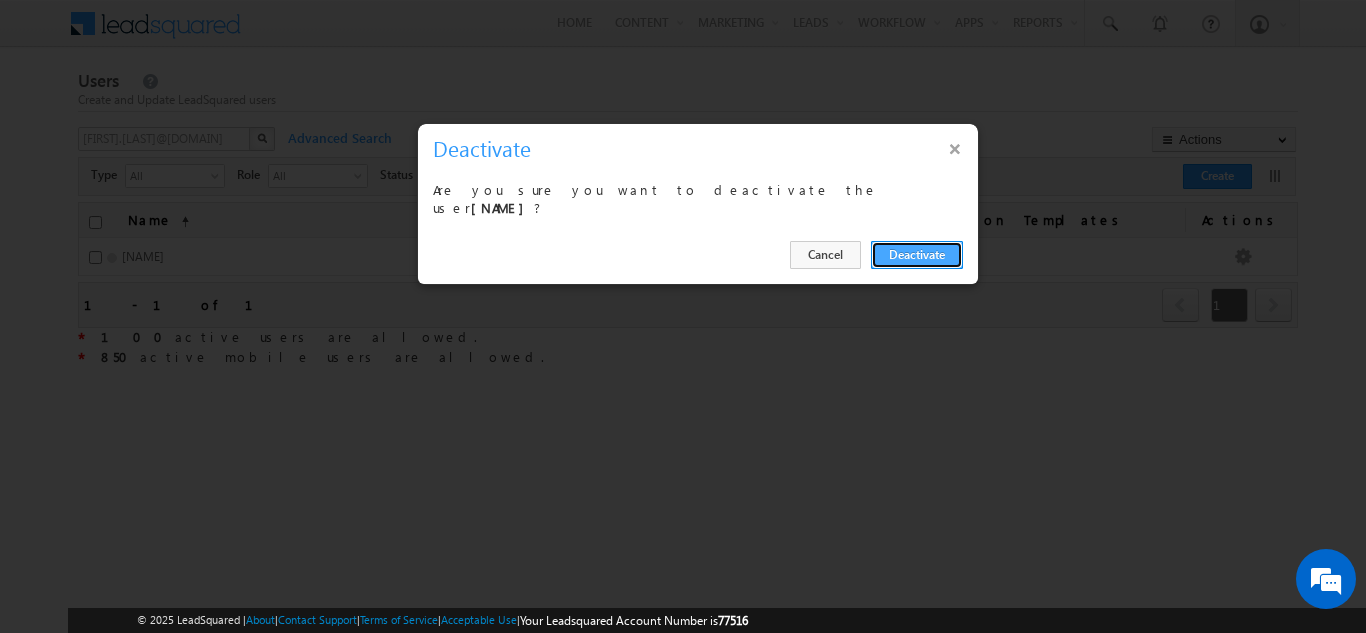 click on "Deactivate" at bounding box center (917, 255) 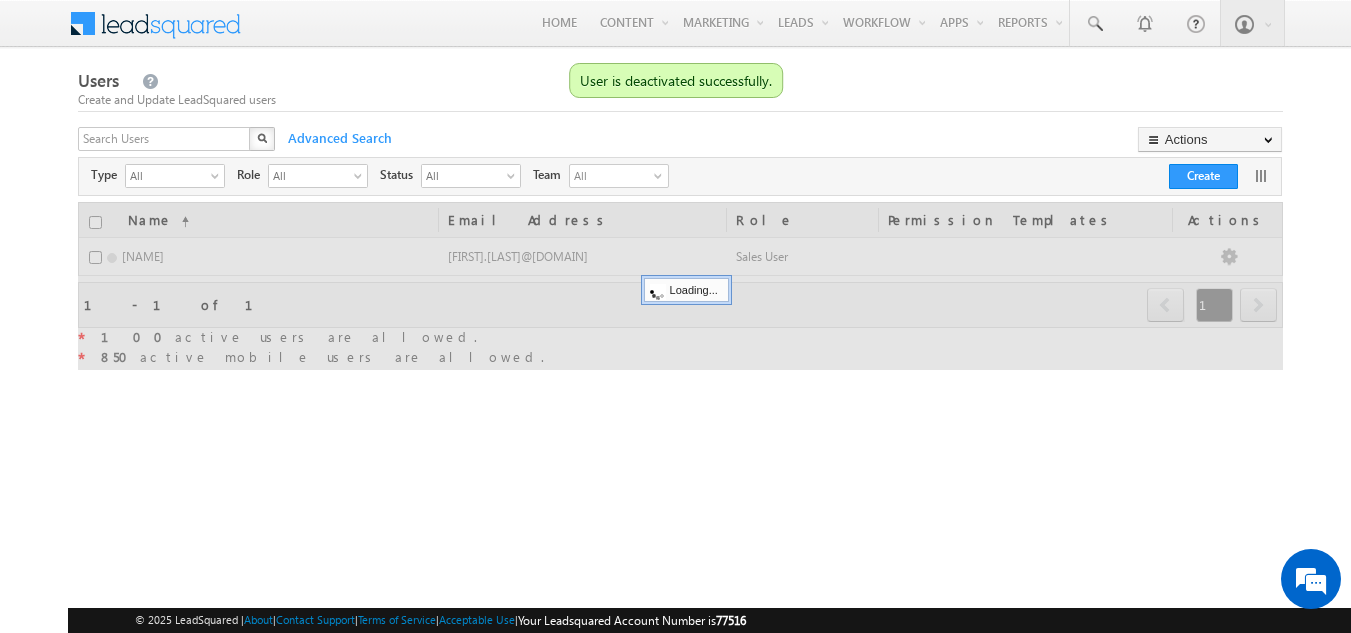 click on "X" at bounding box center [178, 141] 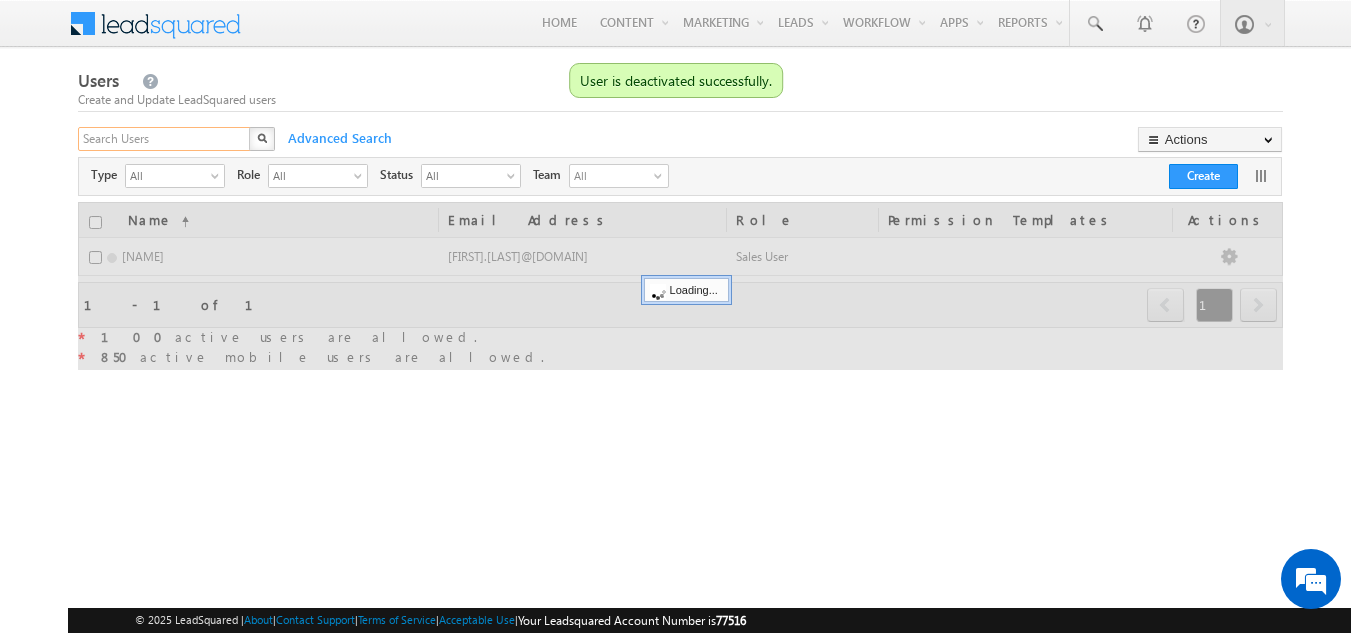 click at bounding box center (165, 139) 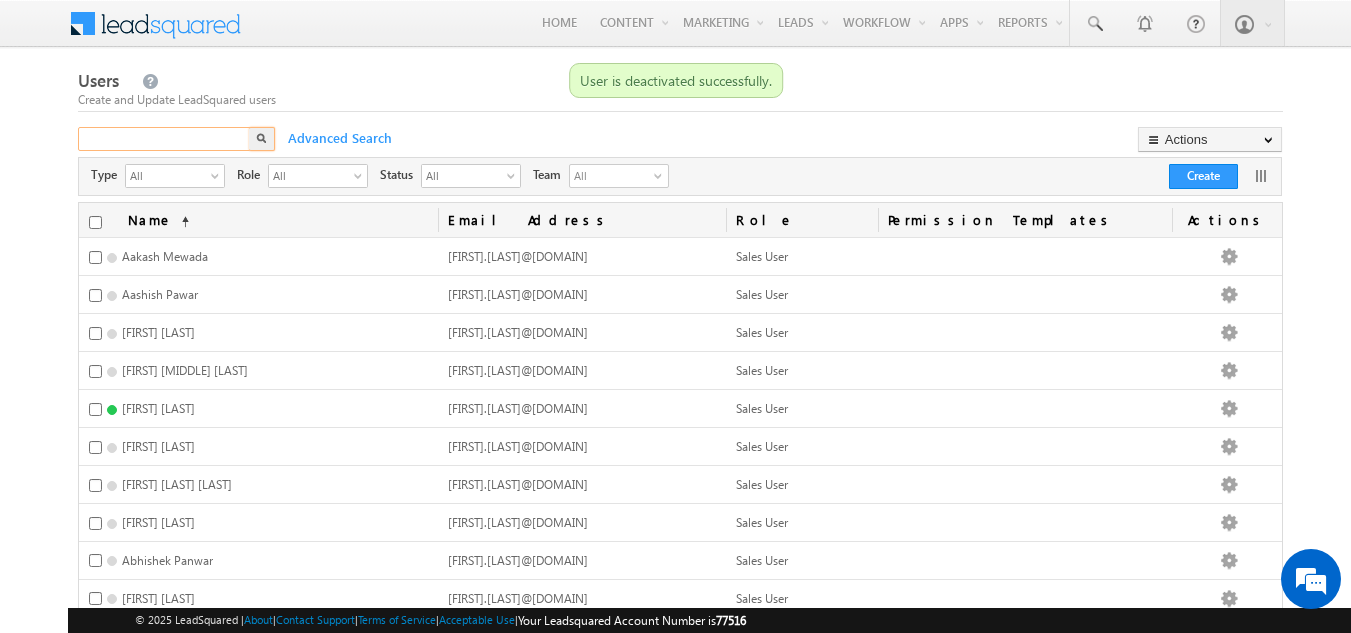 paste on "[FIRST].[LAST]@[DOMAIN]" 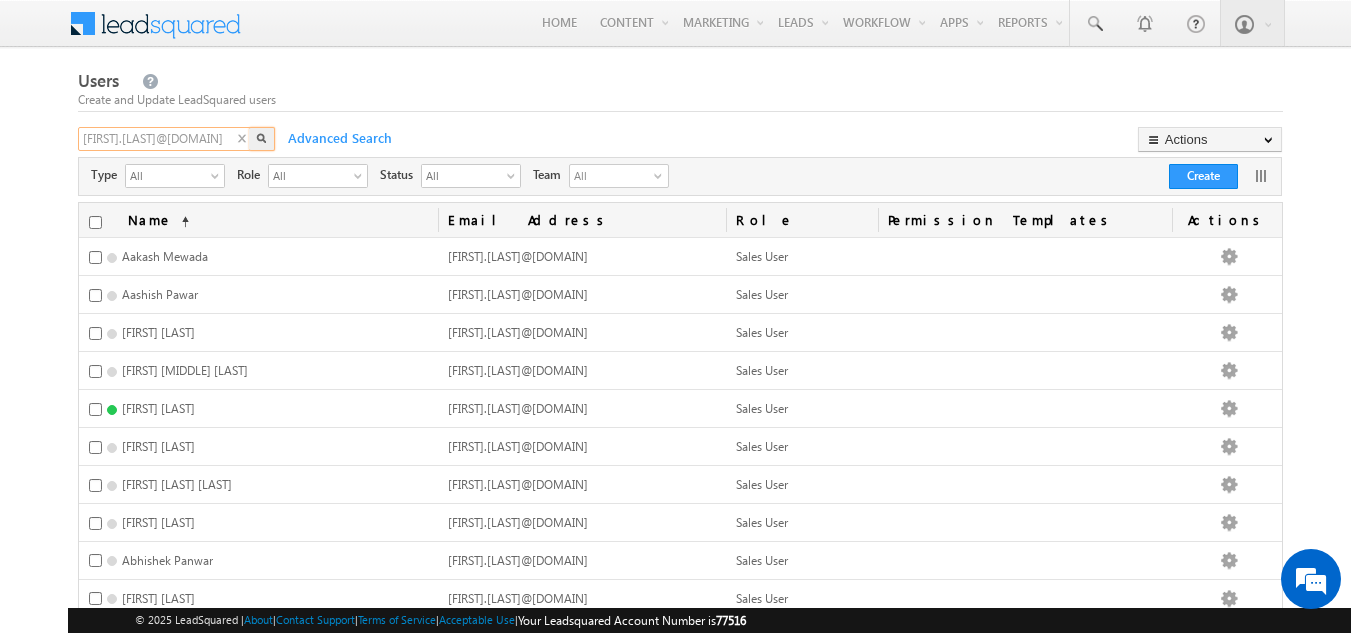 type on "[FIRST].[LAST]@[DOMAIN]" 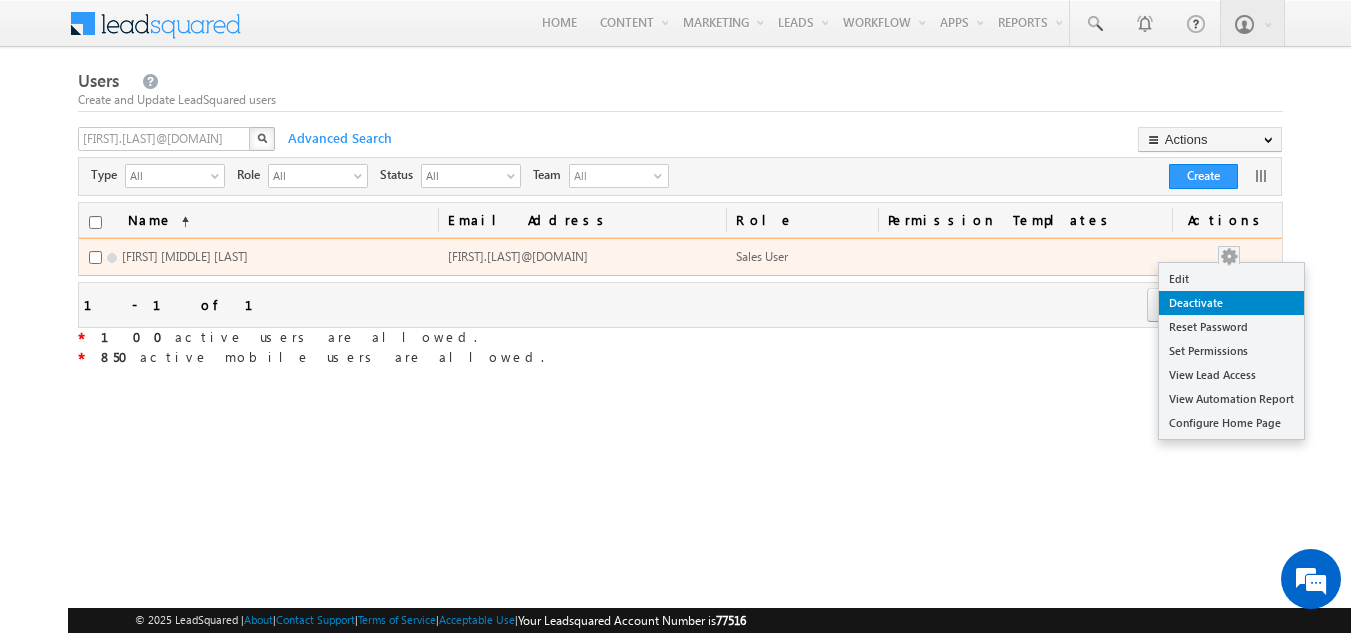 click on "Deactivate" at bounding box center [1231, 303] 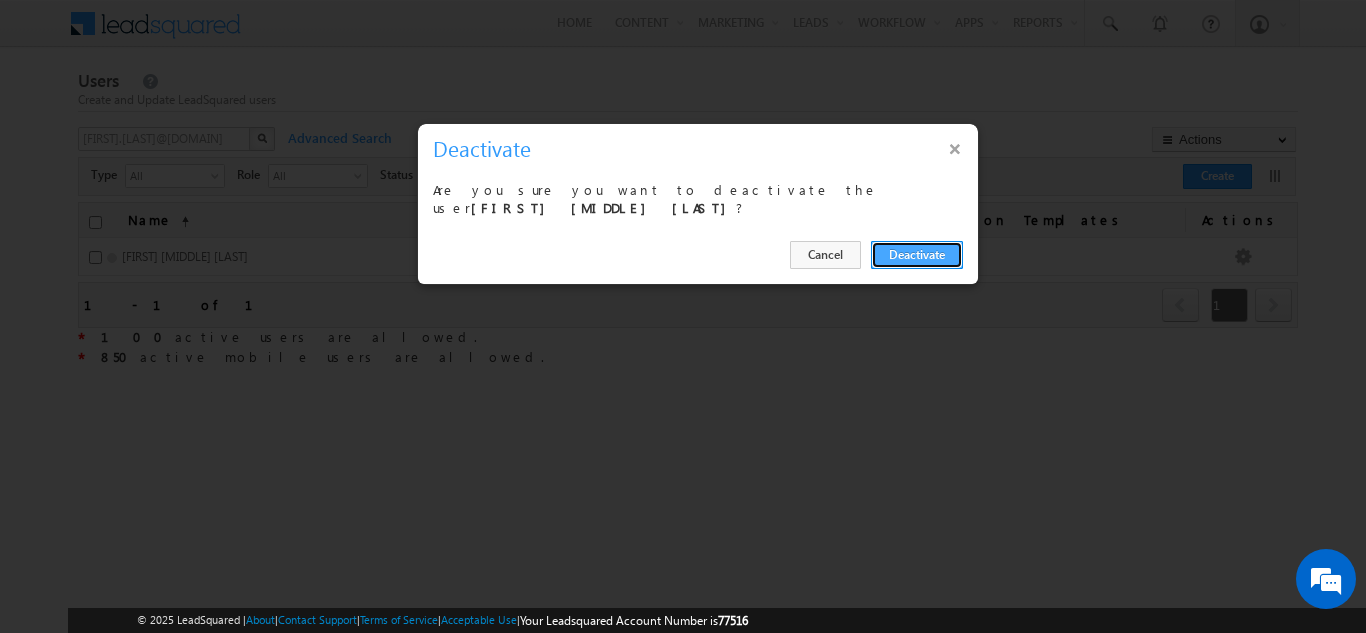click on "Deactivate" at bounding box center [917, 255] 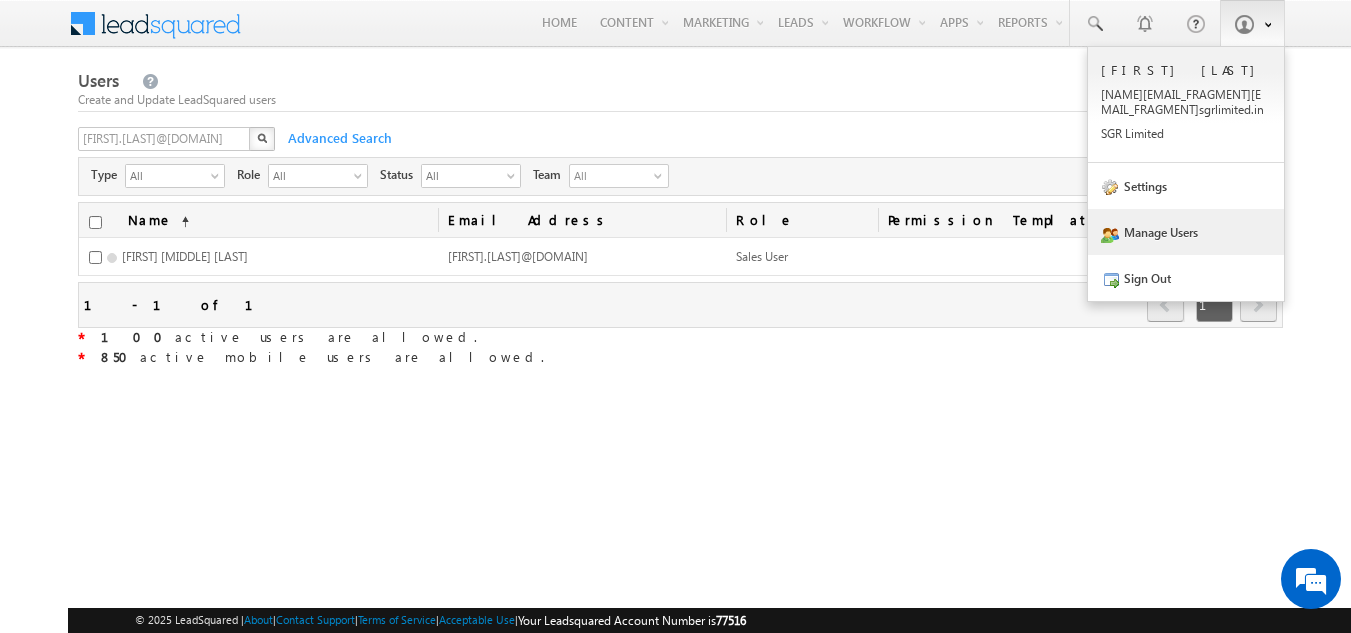 click at bounding box center [1252, 23] 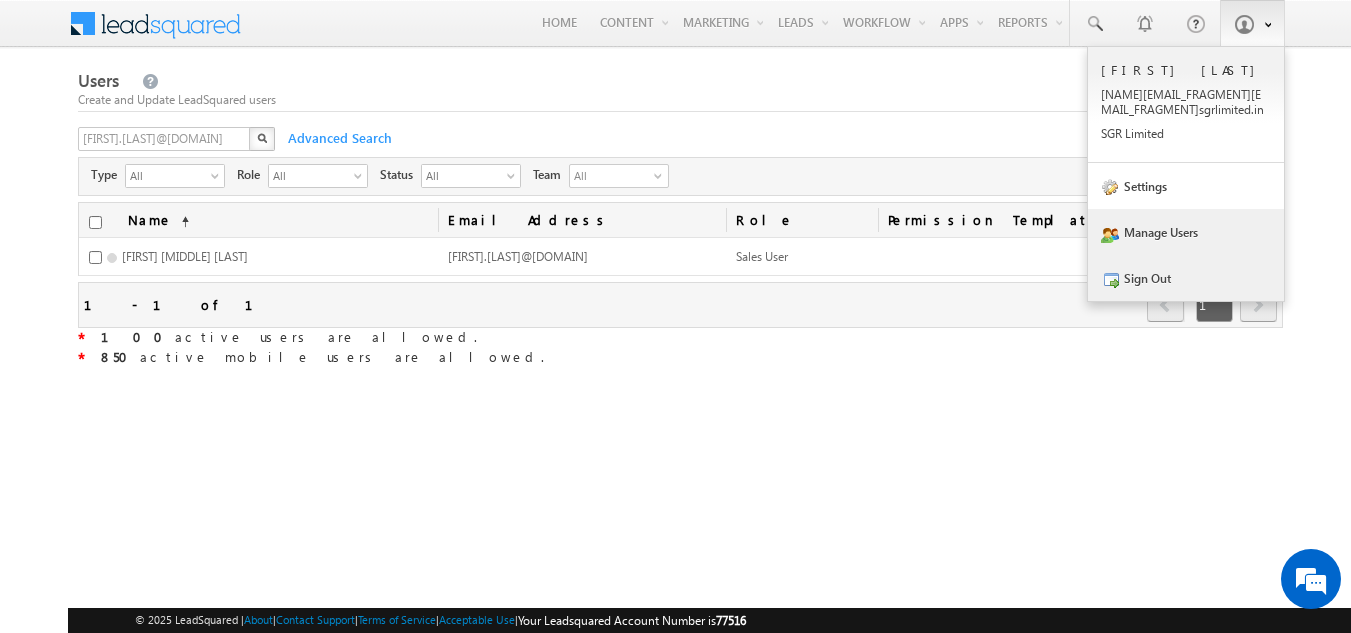 click on "Sign Out" at bounding box center [1186, 278] 